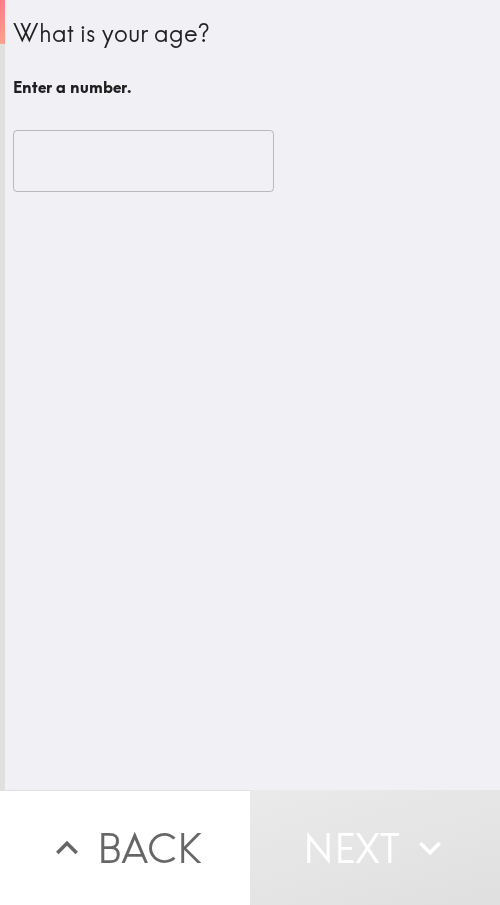 scroll, scrollTop: 0, scrollLeft: 0, axis: both 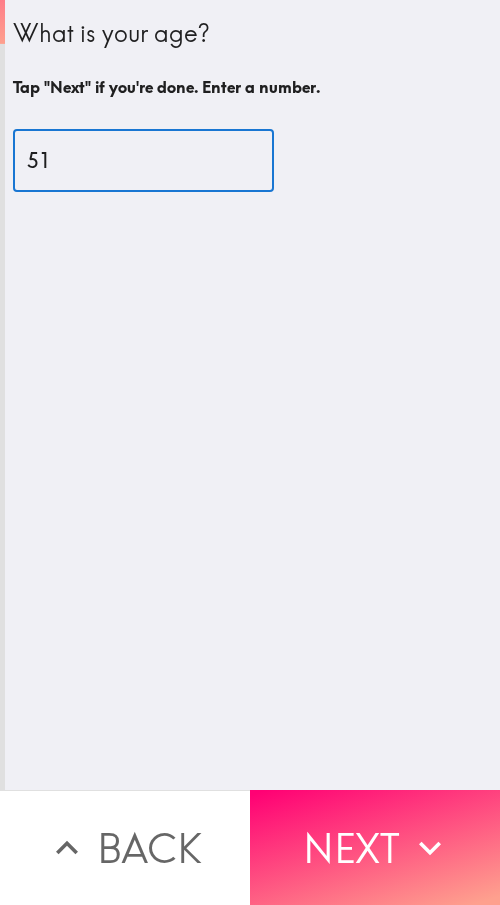 type on "51" 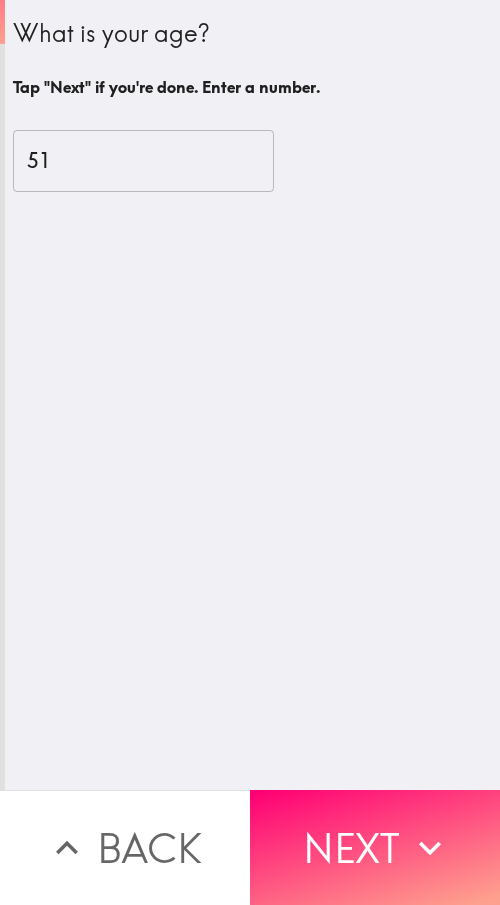 click on "Next" at bounding box center [375, 847] 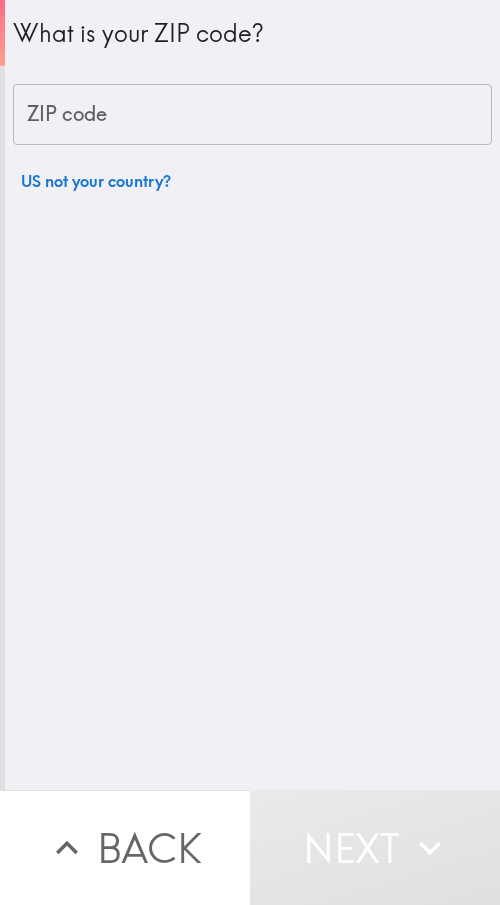 click on "ZIP code" at bounding box center (252, 115) 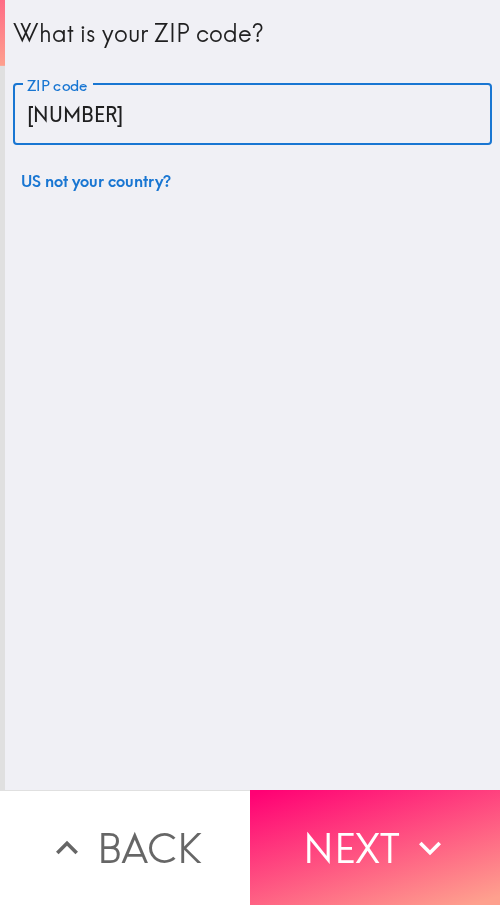 type on "11417" 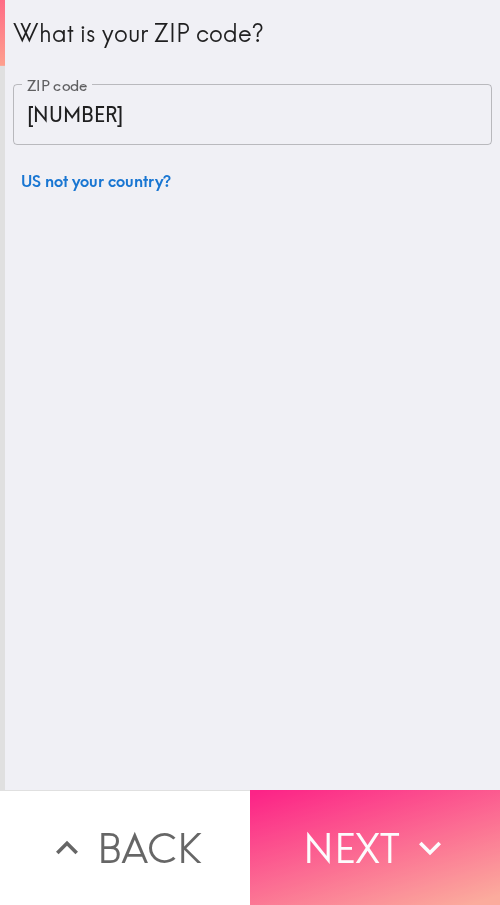 click on "Next" at bounding box center (375, 847) 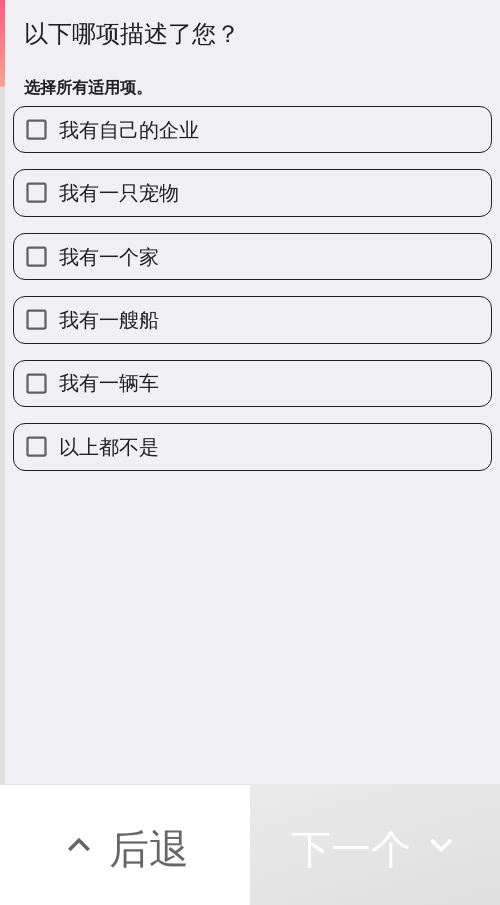 drag, startPoint x: 180, startPoint y: 130, endPoint x: 199, endPoint y: 130, distance: 19 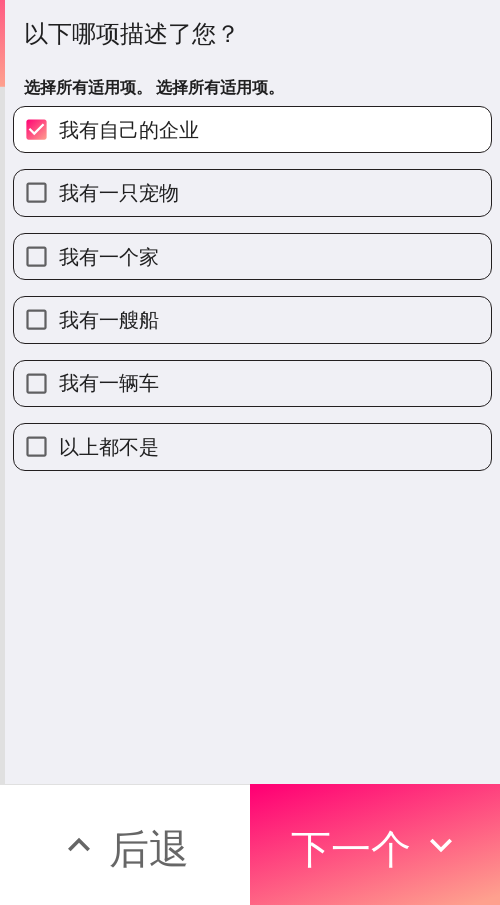 drag, startPoint x: 193, startPoint y: 303, endPoint x: 190, endPoint y: 293, distance: 10.440307 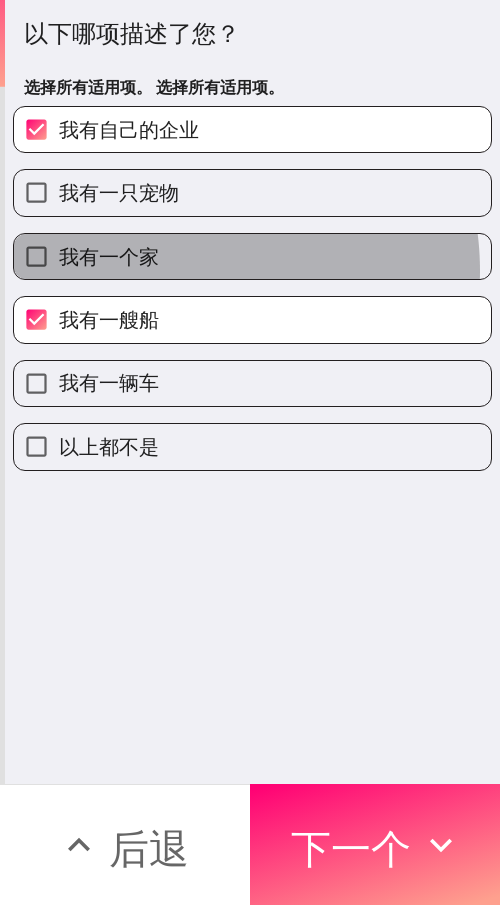 drag, startPoint x: 183, startPoint y: 271, endPoint x: 230, endPoint y: 282, distance: 48.270073 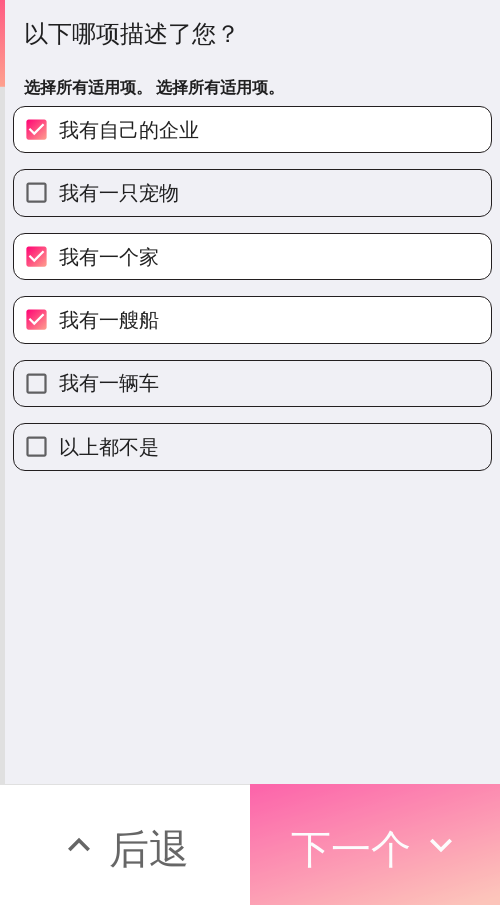 click on "下一个" at bounding box center (375, 844) 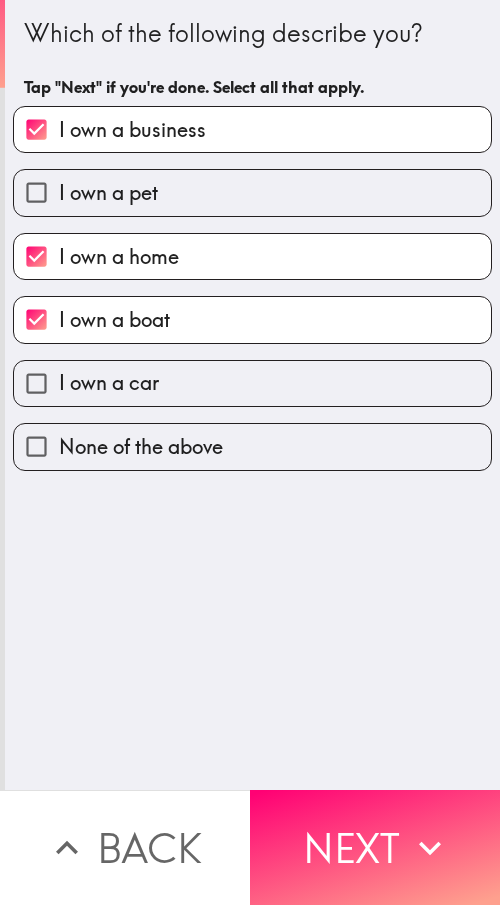 scroll, scrollTop: 0, scrollLeft: 0, axis: both 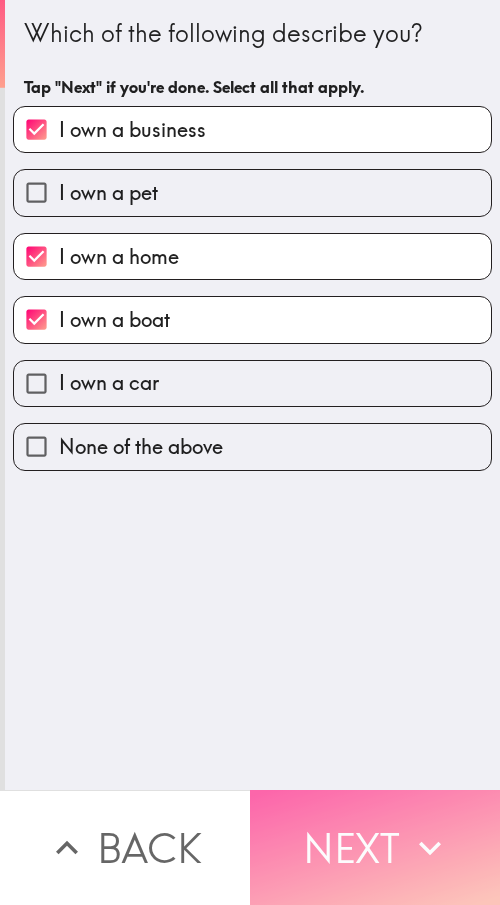 click 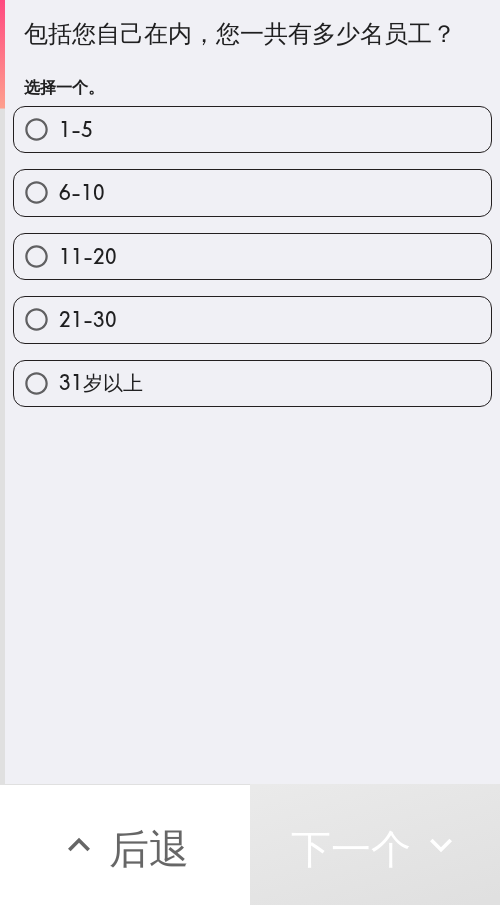 drag, startPoint x: 125, startPoint y: 197, endPoint x: 276, endPoint y: 233, distance: 155.23209 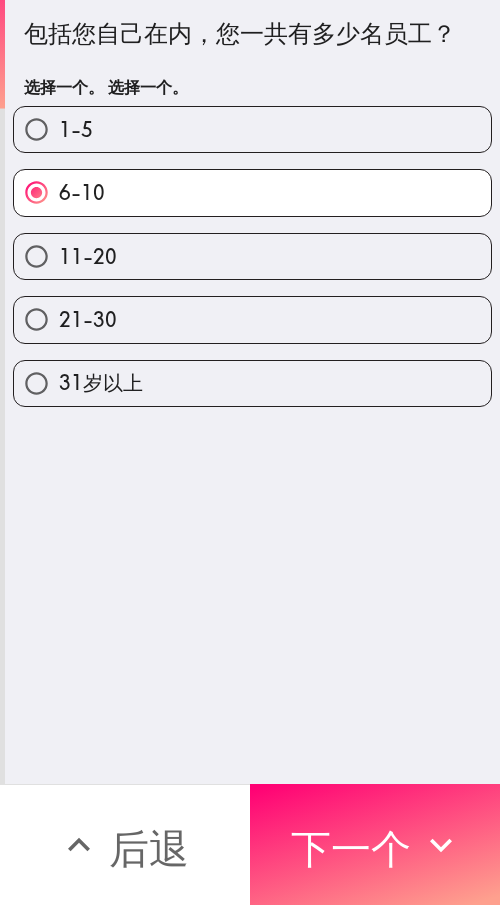 drag, startPoint x: 388, startPoint y: 815, endPoint x: 476, endPoint y: 818, distance: 88.051125 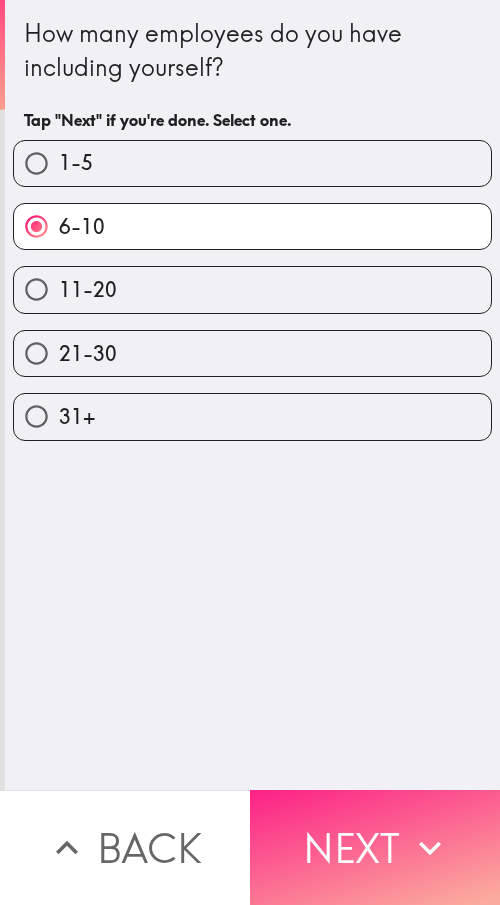 scroll, scrollTop: 0, scrollLeft: 0, axis: both 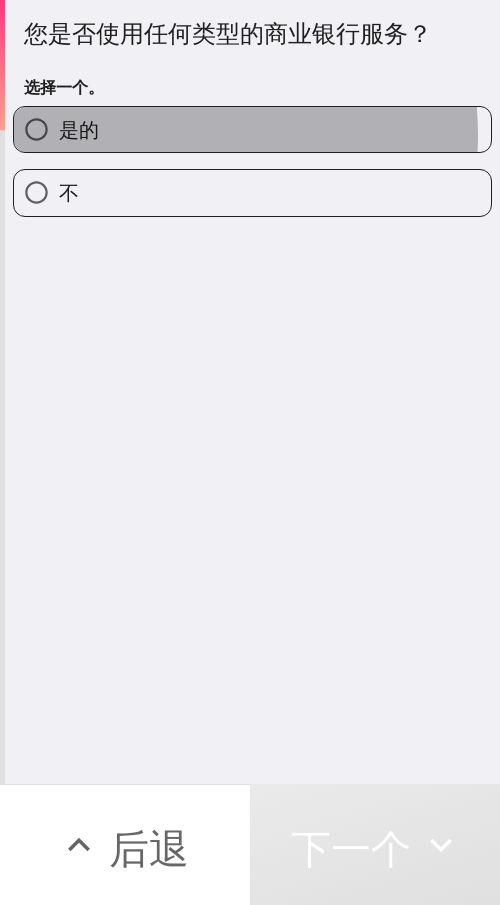 click on "是的" at bounding box center (252, 129) 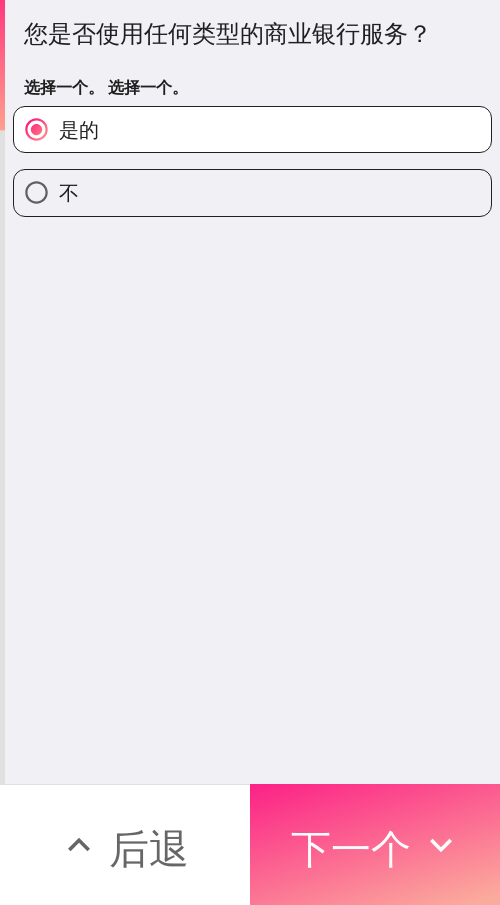 click on "下一个" at bounding box center (351, 848) 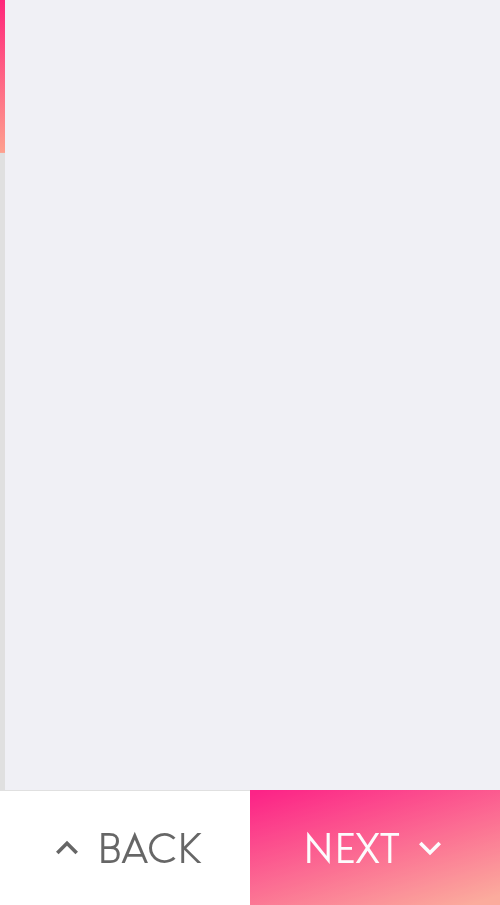 scroll, scrollTop: 0, scrollLeft: 0, axis: both 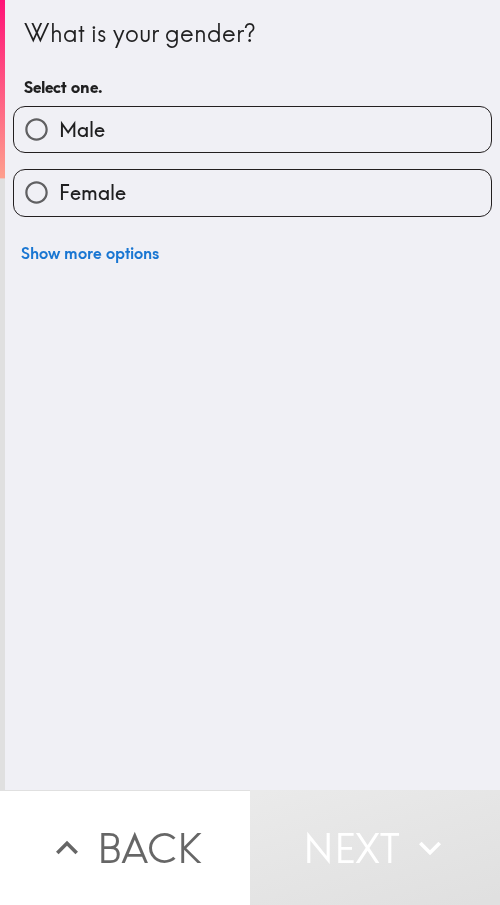drag, startPoint x: 138, startPoint y: 193, endPoint x: 274, endPoint y: 165, distance: 138.85243 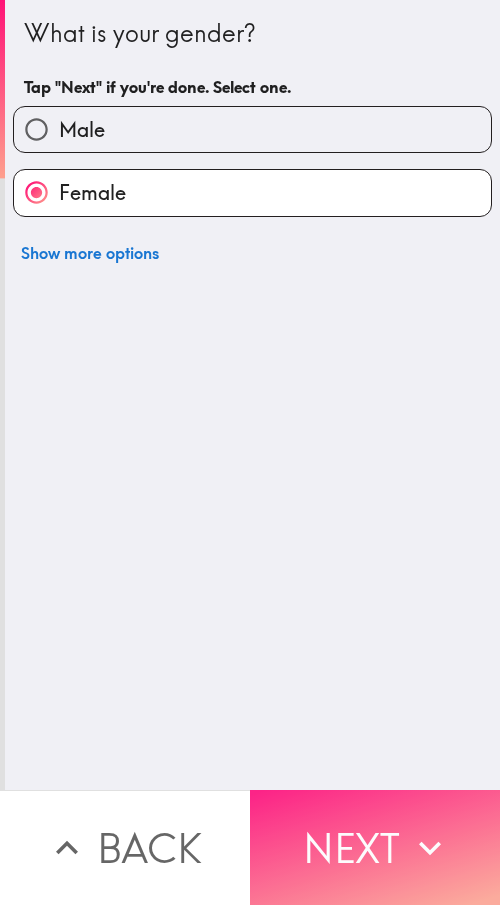 click 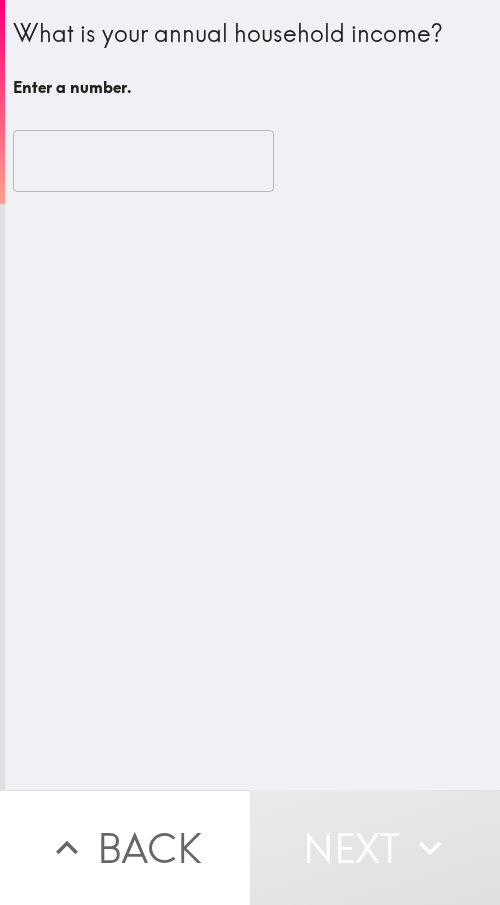 click at bounding box center [143, 161] 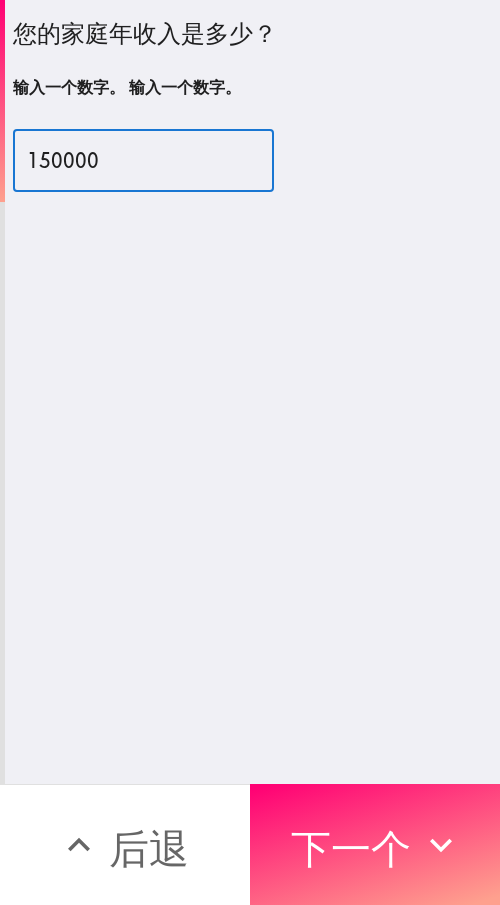 type on "150000" 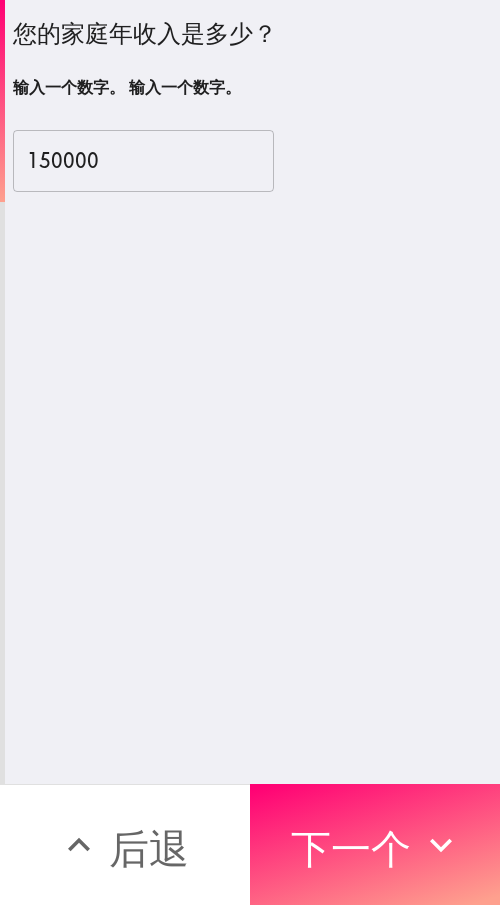click on "您的家庭年收入是多少？ 输入一个数字。   输入一个数字。 150000 ​" at bounding box center (252, 392) 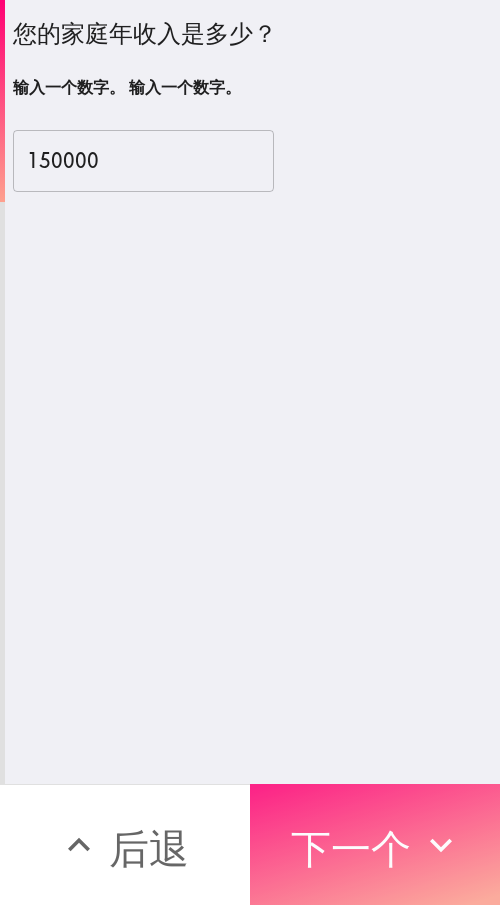 click on "下一个" at bounding box center (351, 848) 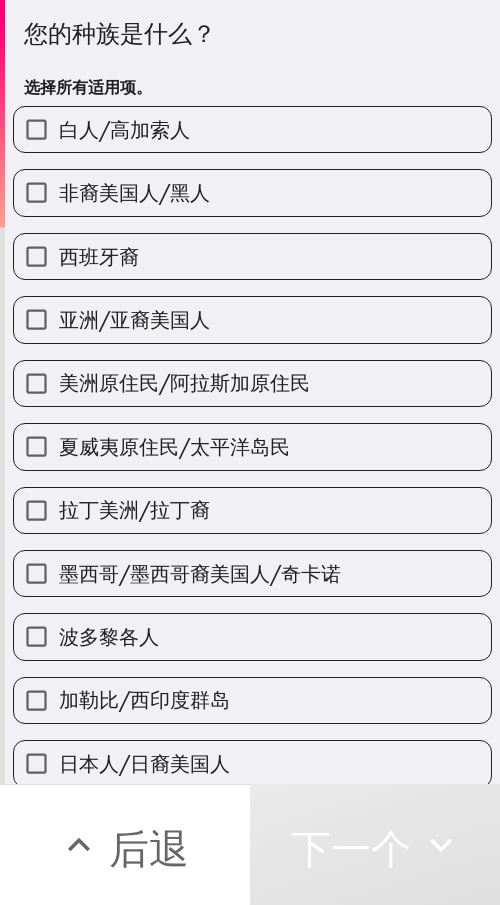 click on "白人/高加索人" at bounding box center [124, 129] 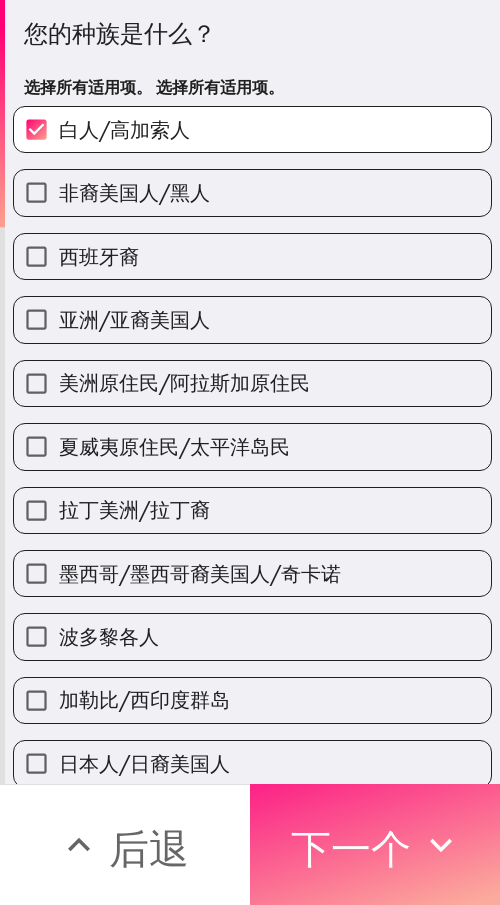 drag, startPoint x: 371, startPoint y: 817, endPoint x: 413, endPoint y: 816, distance: 42.0119 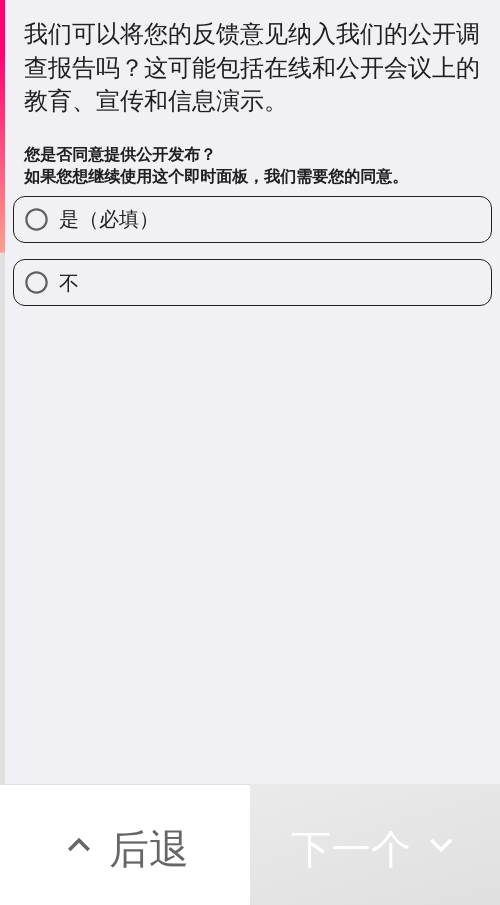 drag, startPoint x: 227, startPoint y: 395, endPoint x: 222, endPoint y: 334, distance: 61.204575 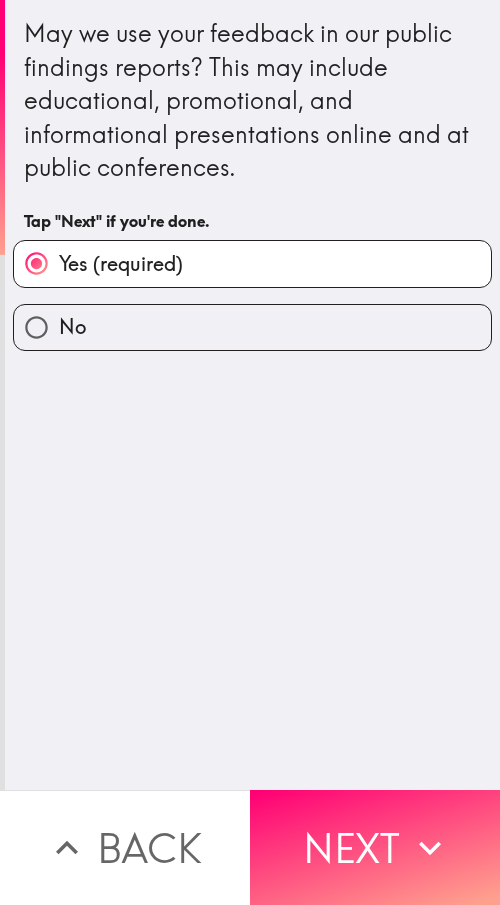 scroll, scrollTop: 0, scrollLeft: 0, axis: both 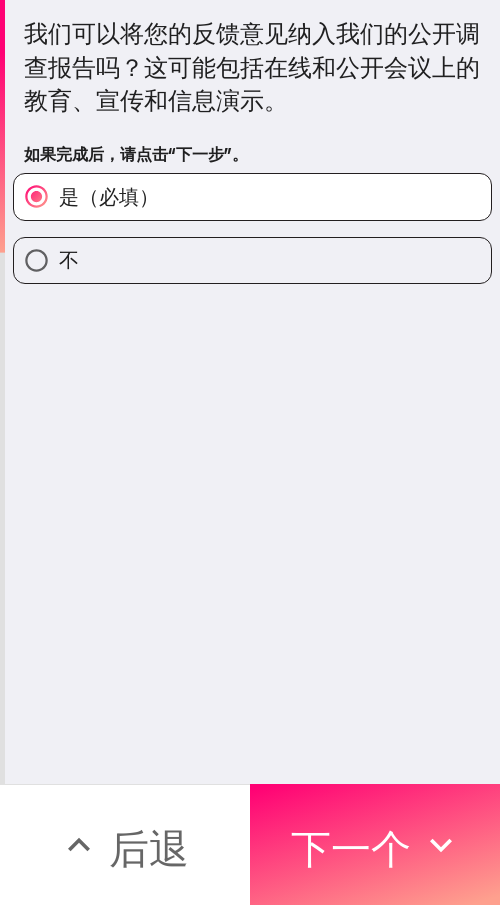 drag, startPoint x: 320, startPoint y: 346, endPoint x: 322, endPoint y: 358, distance: 12.165525 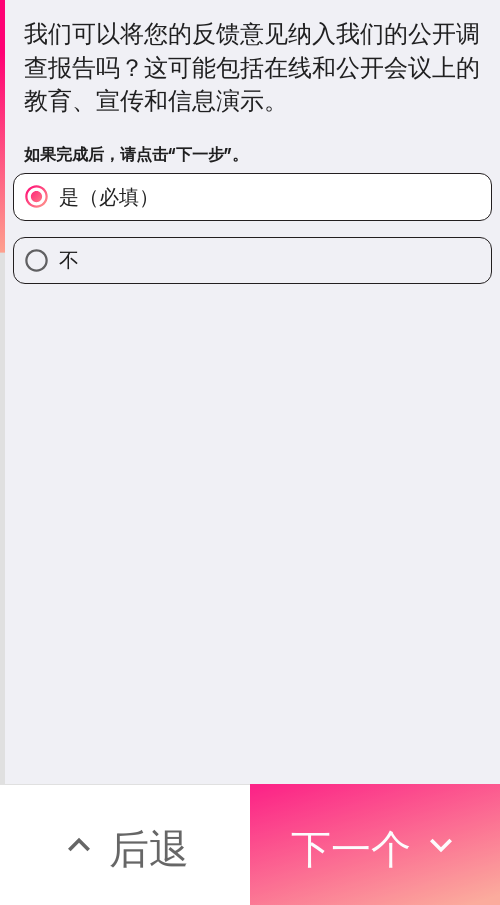 click on "下一个" at bounding box center (351, 848) 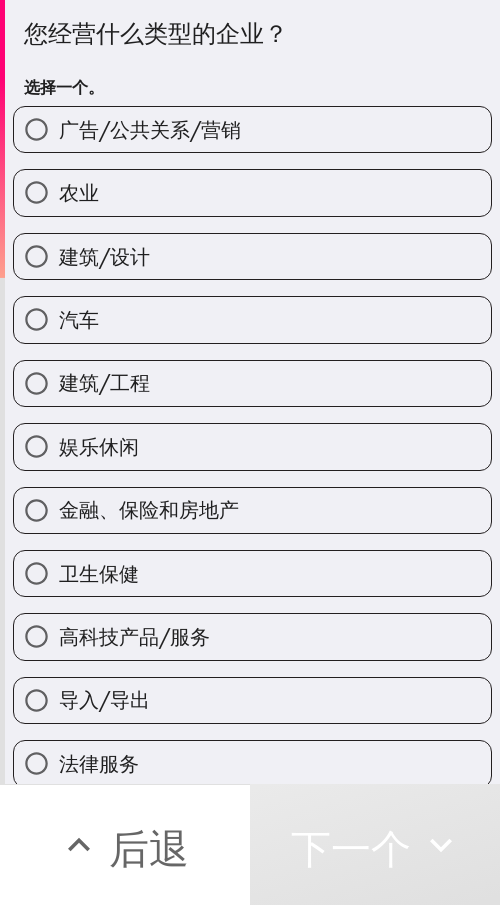 scroll, scrollTop: 200, scrollLeft: 0, axis: vertical 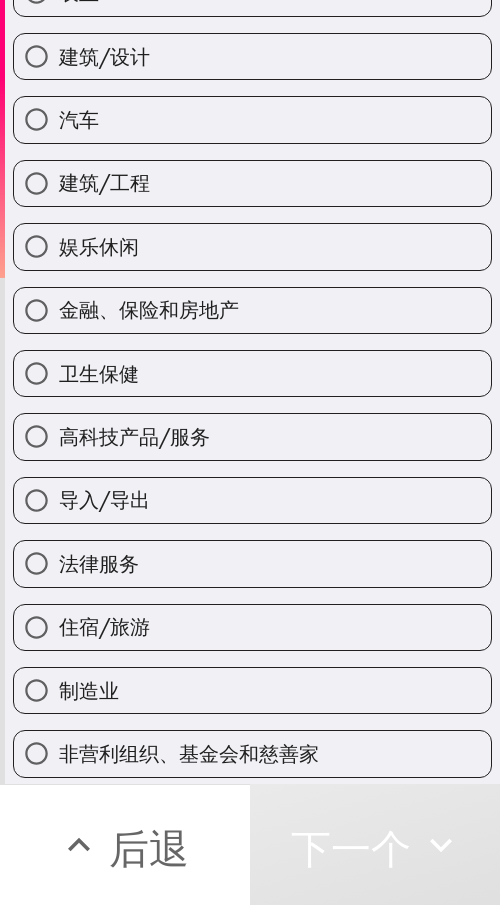 click on "娱乐休闲" at bounding box center (252, 246) 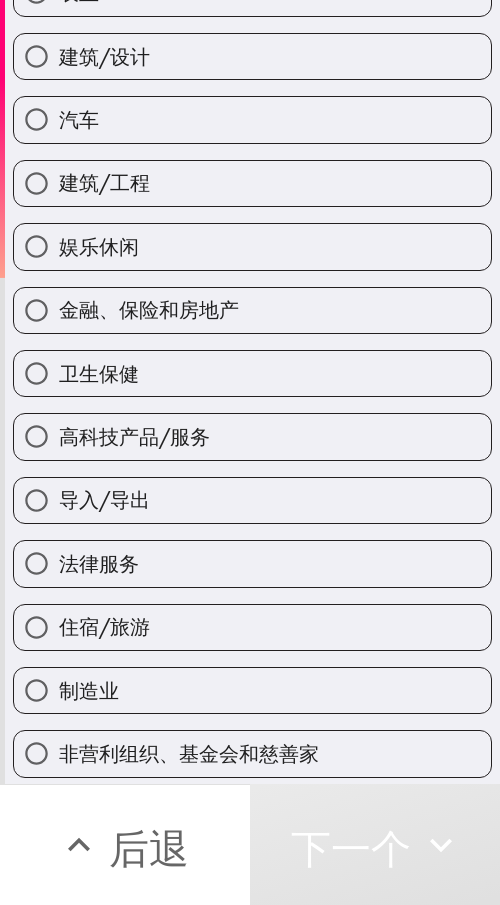 radio on "true" 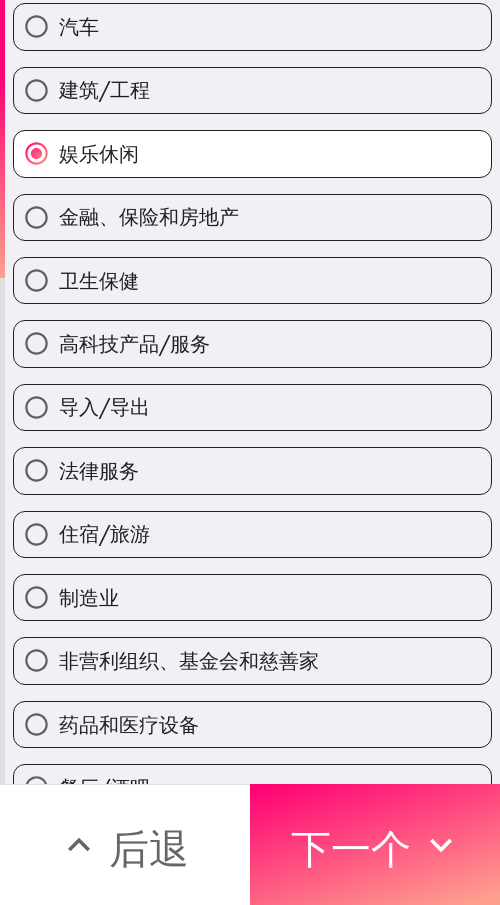 scroll, scrollTop: 400, scrollLeft: 0, axis: vertical 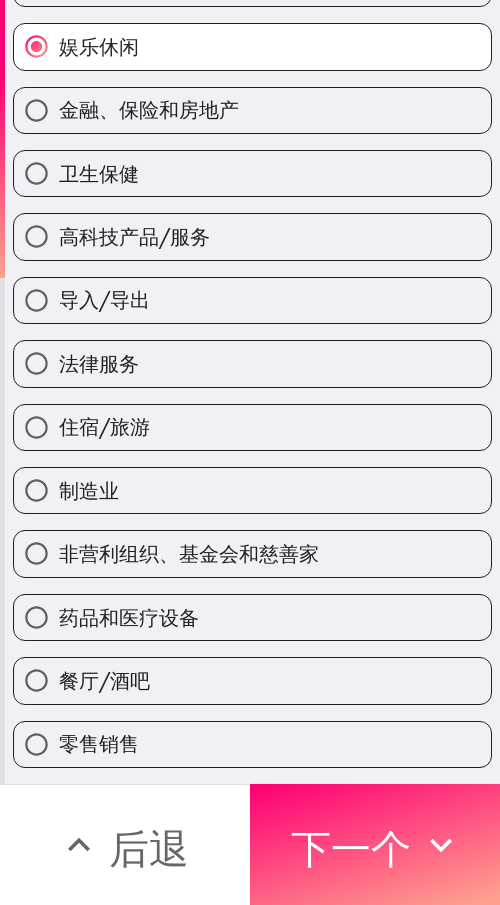 click on "法律服务" at bounding box center [252, 363] 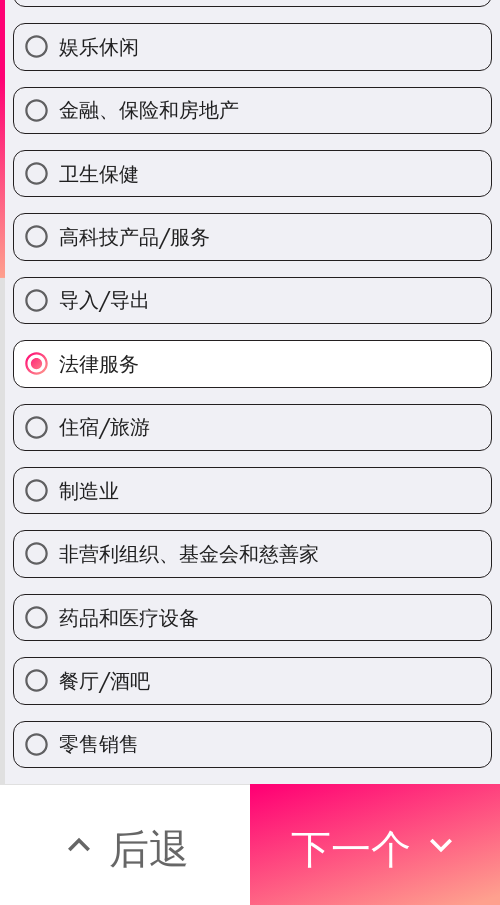 click on "住宿/旅游" at bounding box center (252, 427) 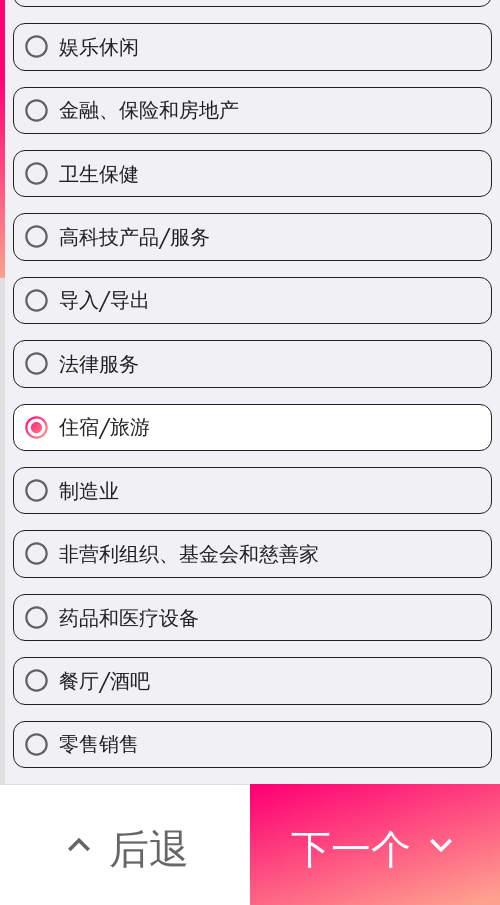 click on "制造业" at bounding box center [252, 490] 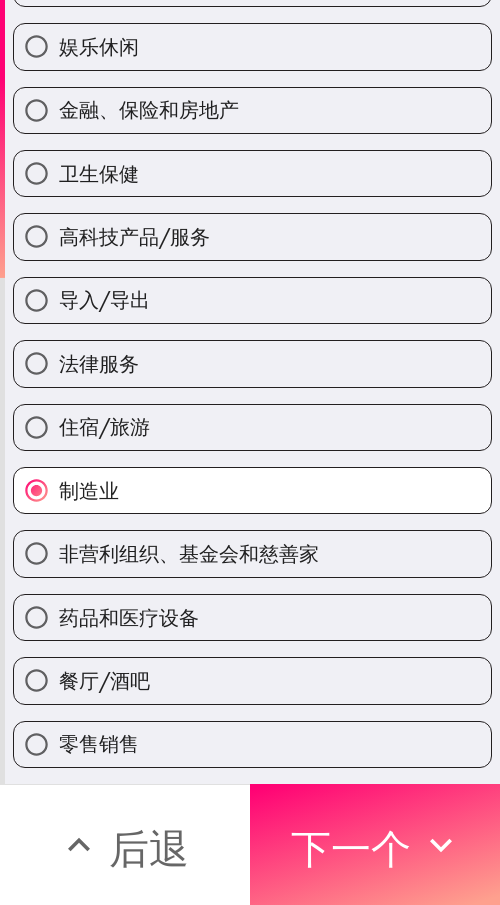 scroll, scrollTop: 300, scrollLeft: 0, axis: vertical 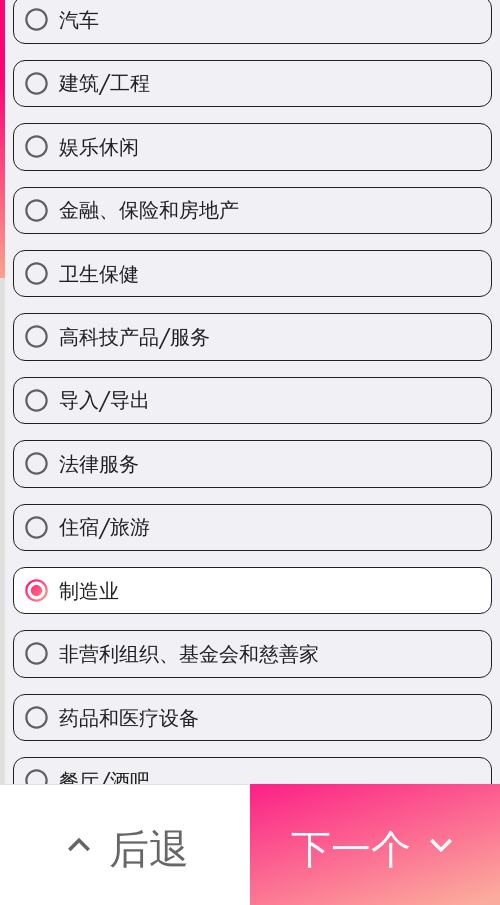 click 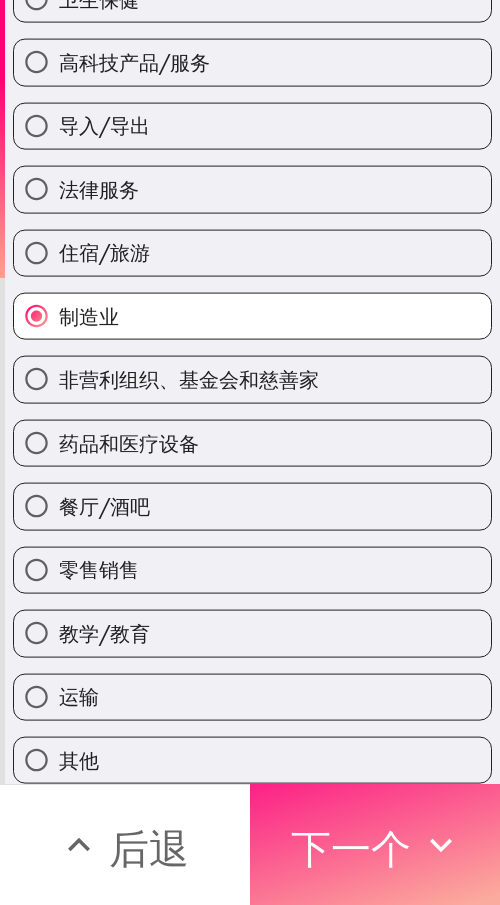 scroll, scrollTop: 0, scrollLeft: 0, axis: both 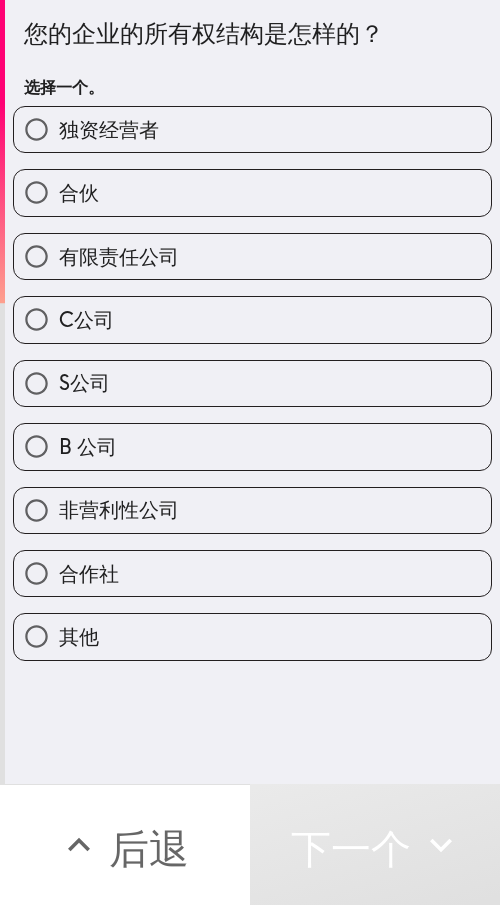 click on "独资经营者" at bounding box center [252, 129] 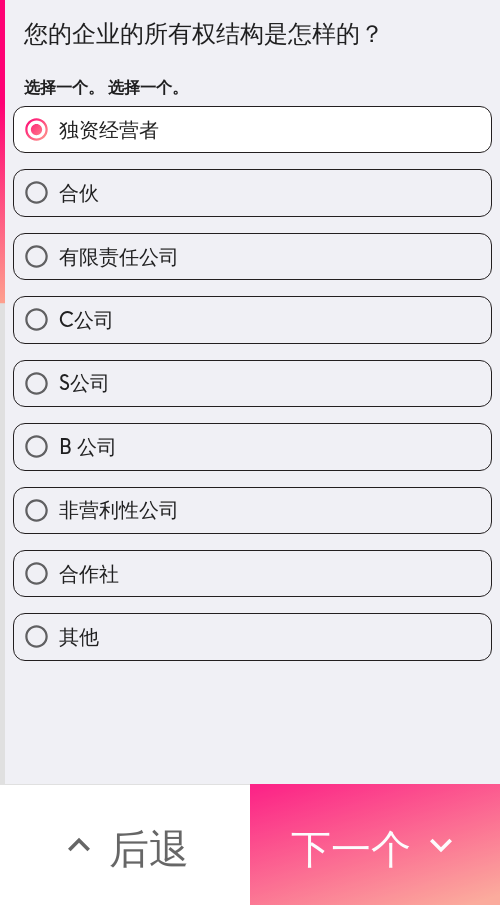 drag, startPoint x: 362, startPoint y: 808, endPoint x: 476, endPoint y: 807, distance: 114.00439 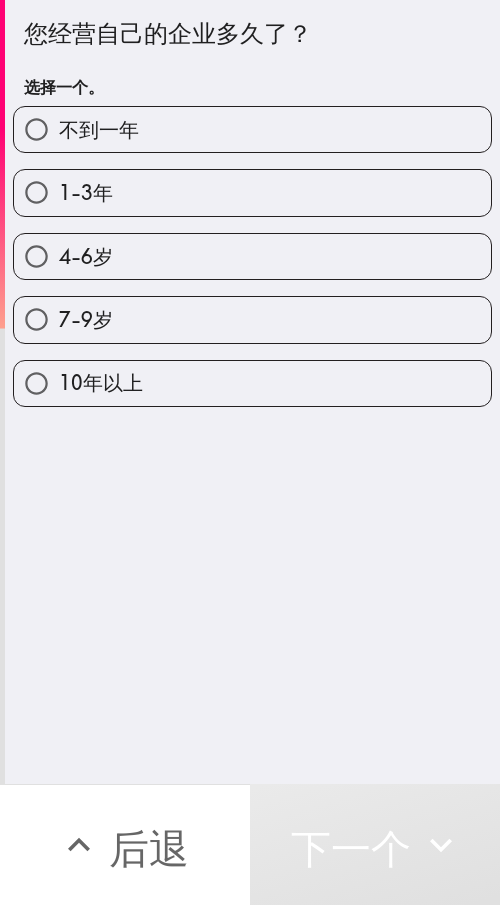 drag, startPoint x: 147, startPoint y: 250, endPoint x: 189, endPoint y: 250, distance: 42 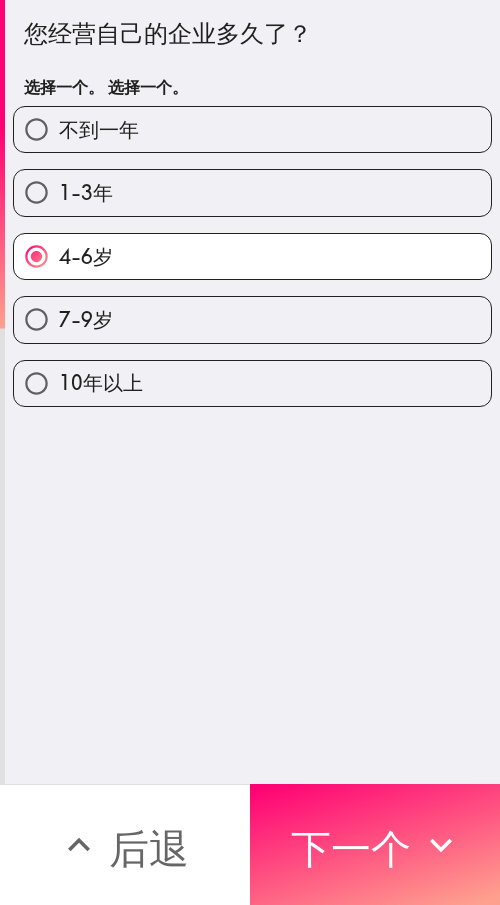 click on "1-3年" at bounding box center (252, 192) 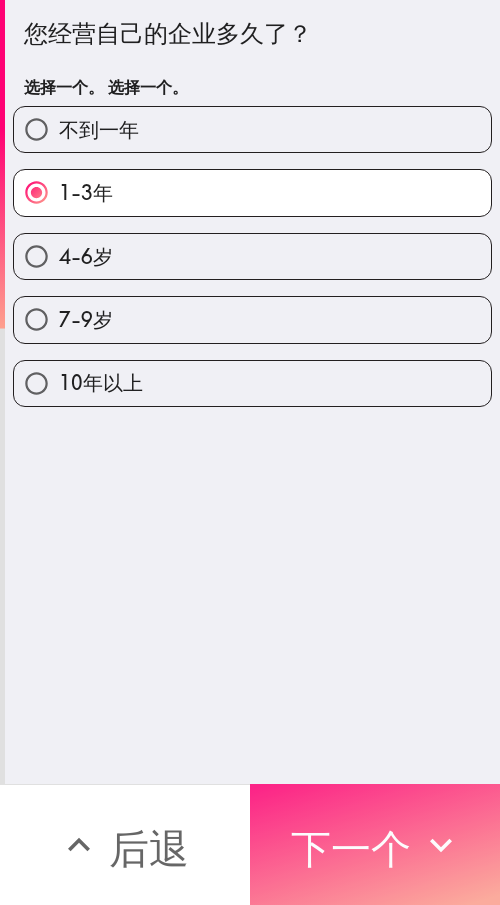 drag, startPoint x: 384, startPoint y: 834, endPoint x: 474, endPoint y: 829, distance: 90.13878 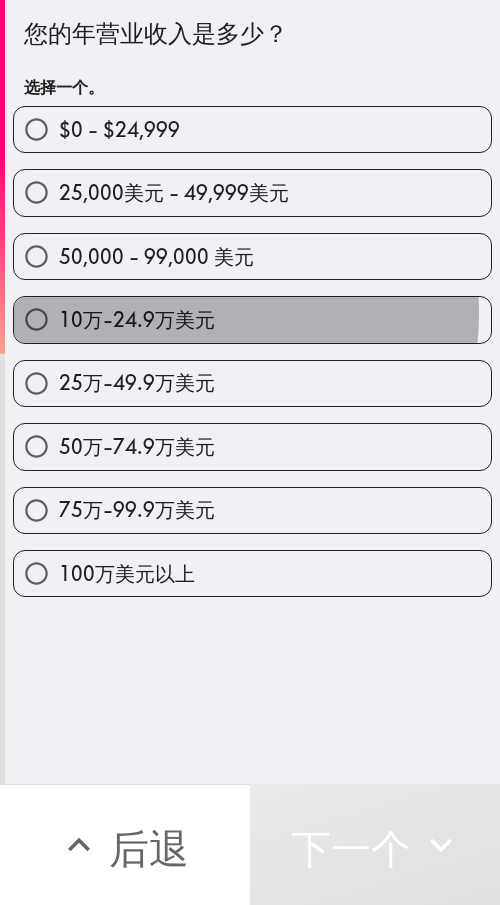 click on "10万-24.9万美元" at bounding box center (137, 319) 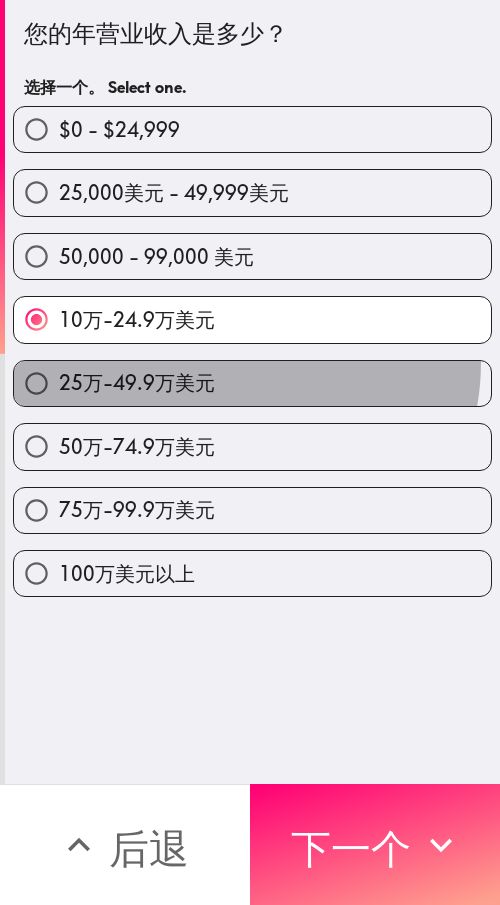 click on "25万-49.9万美元" at bounding box center [252, 383] 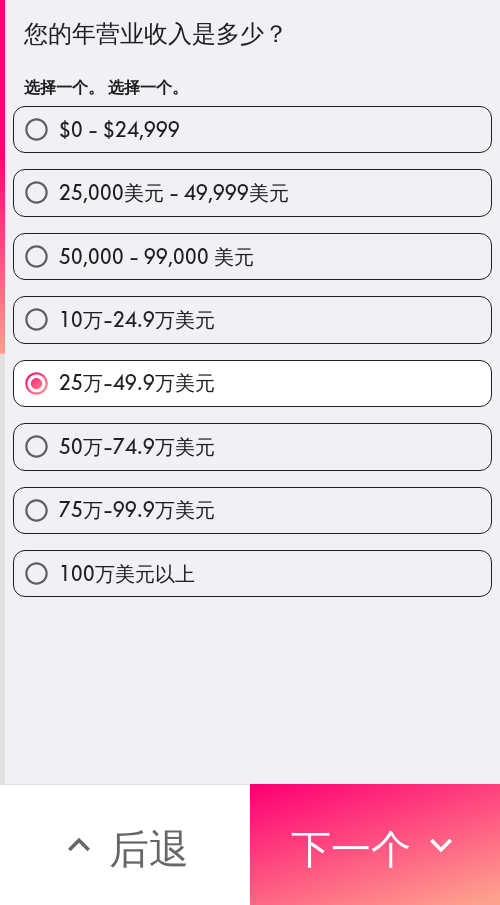 click on "10万-24.9万美元" at bounding box center (252, 319) 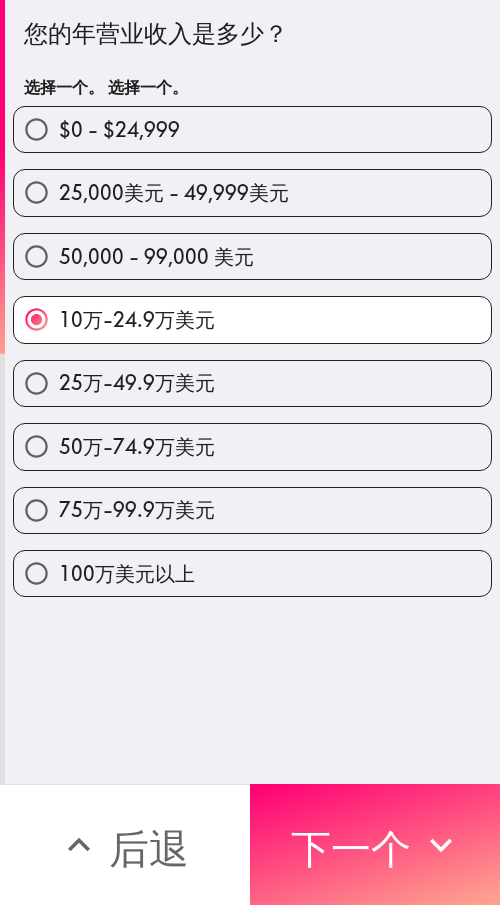 click on "25万-49.9万美元" at bounding box center (252, 383) 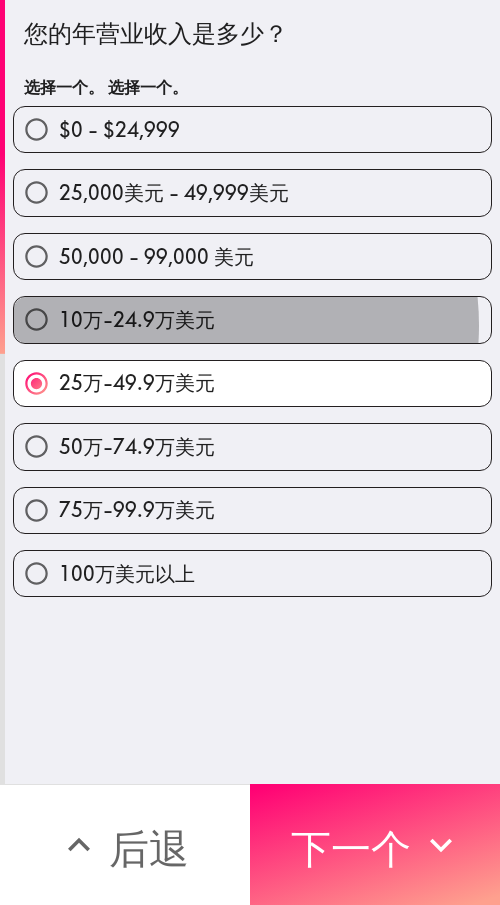click on "10万-24.9万美元" at bounding box center [137, 319] 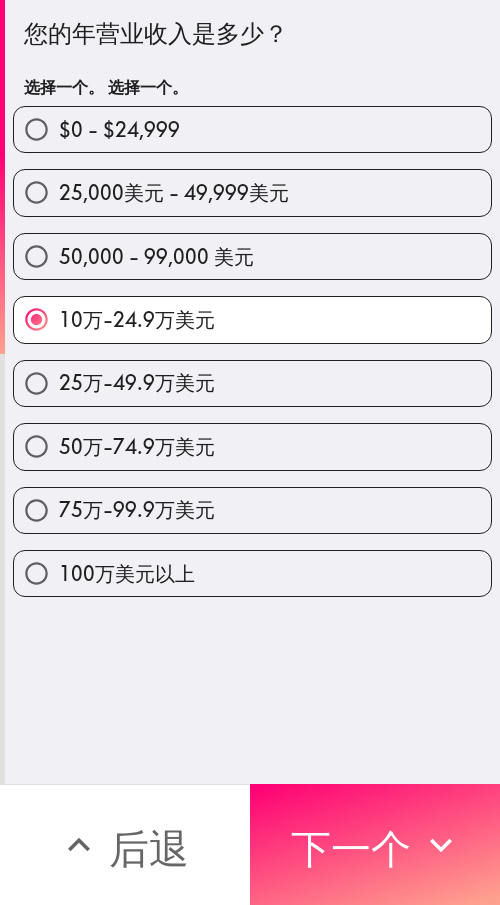 click on "25万-49.9万美元" at bounding box center (137, 382) 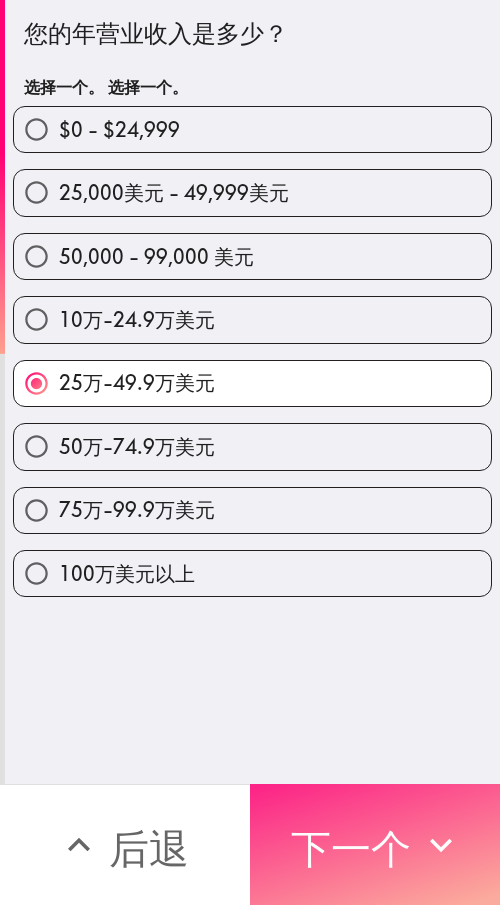 drag, startPoint x: 393, startPoint y: 821, endPoint x: 470, endPoint y: 822, distance: 77.00649 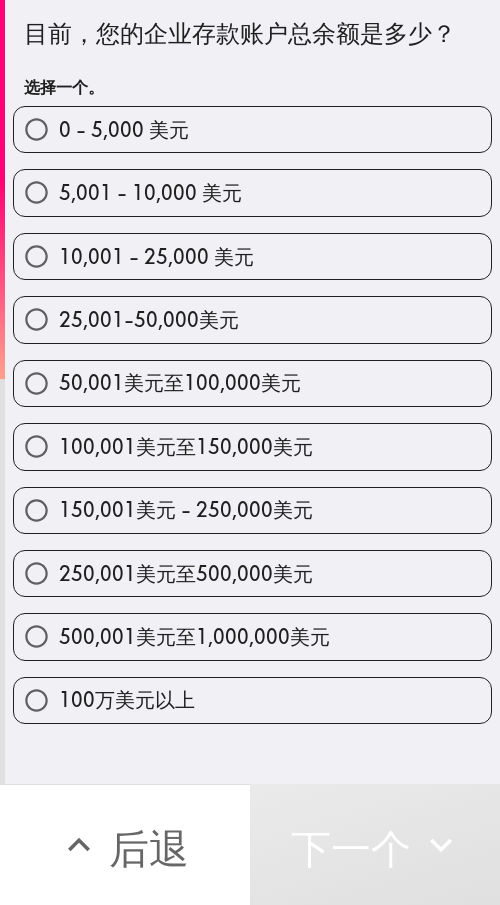 click on "250,001美元至500,000美元" at bounding box center (186, 573) 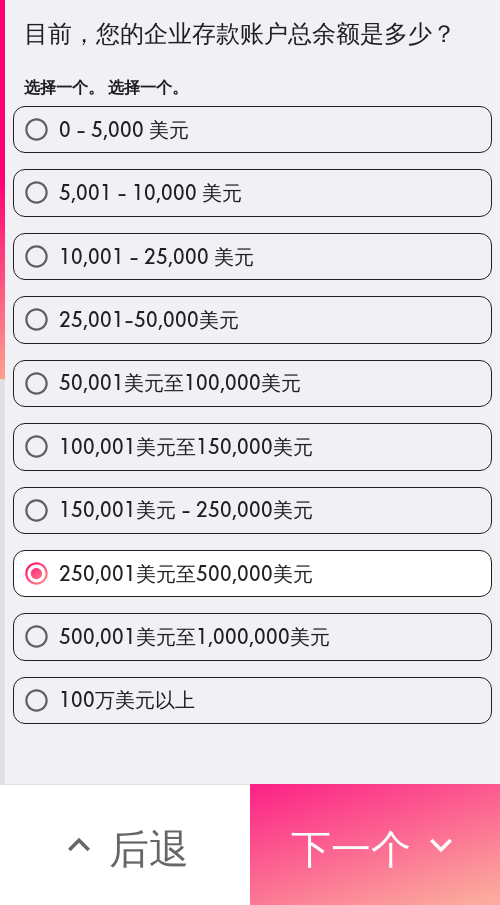 drag, startPoint x: 387, startPoint y: 802, endPoint x: 472, endPoint y: 802, distance: 85 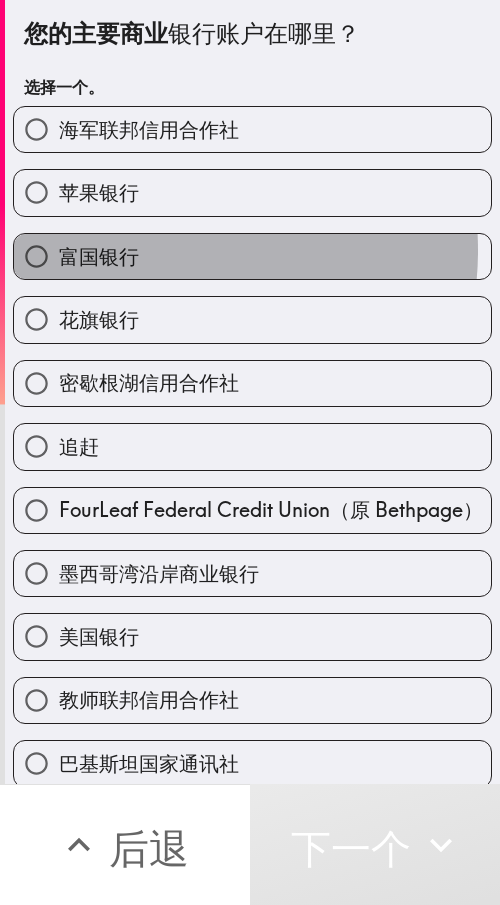 click on "富国银行" at bounding box center (252, 256) 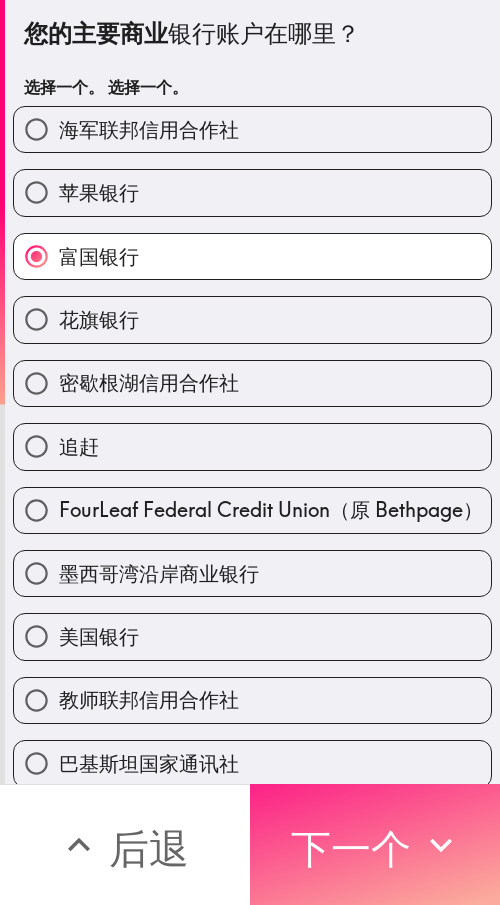 drag, startPoint x: 394, startPoint y: 798, endPoint x: 460, endPoint y: 799, distance: 66.007576 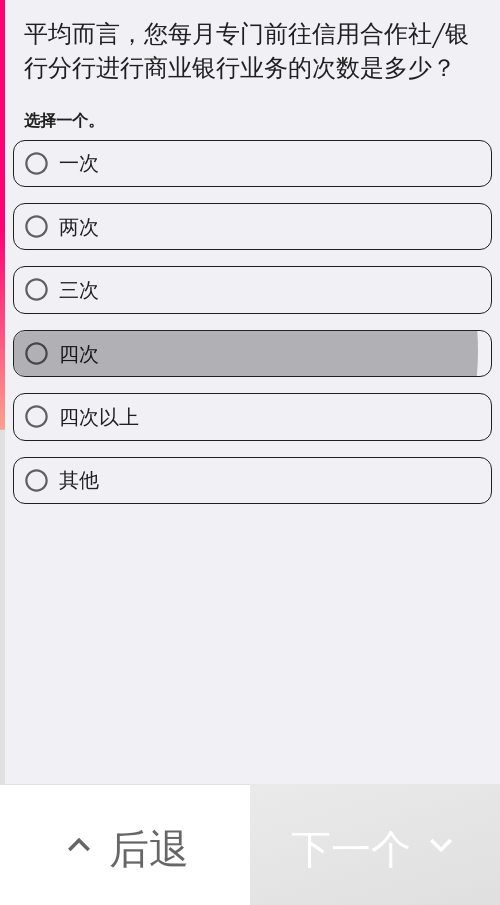 click on "四次" at bounding box center (252, 353) 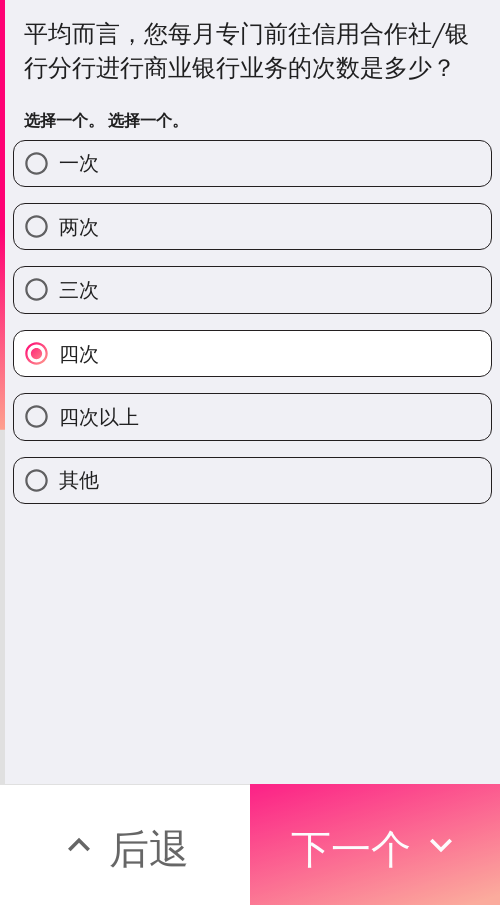 drag, startPoint x: 405, startPoint y: 811, endPoint x: 457, endPoint y: 810, distance: 52.009613 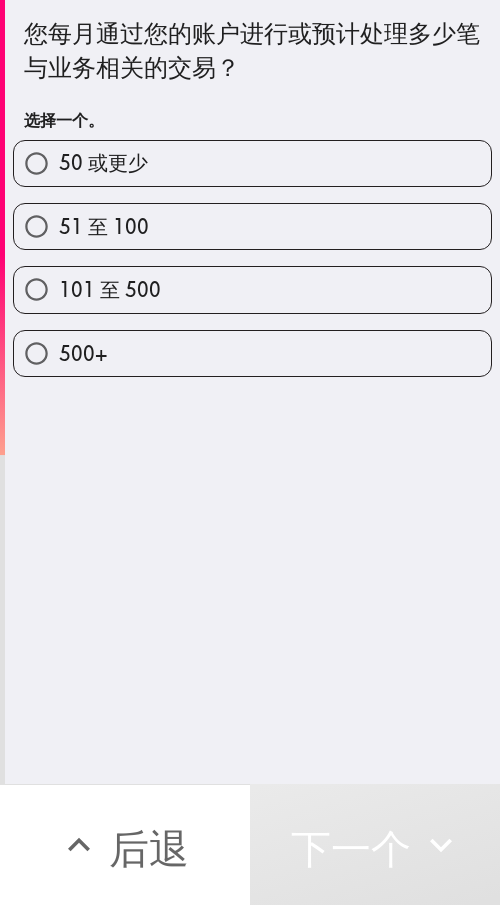 drag, startPoint x: 157, startPoint y: 232, endPoint x: 230, endPoint y: 232, distance: 73 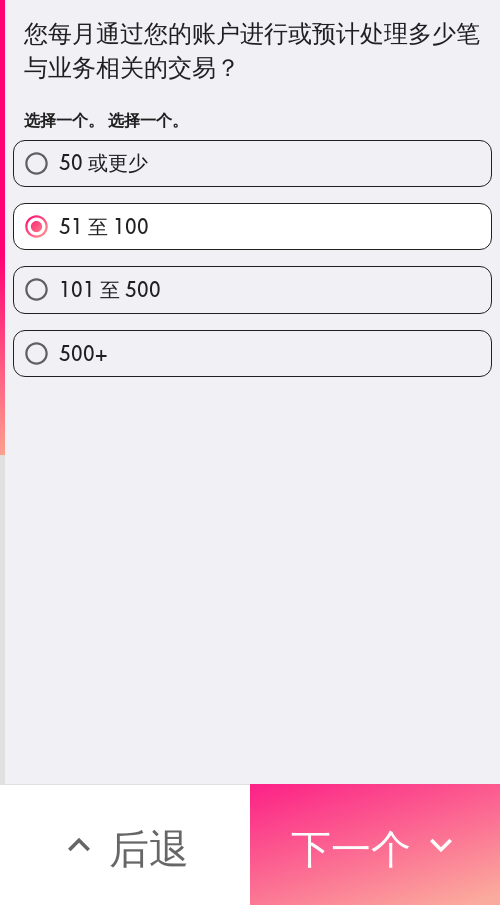 drag, startPoint x: 377, startPoint y: 814, endPoint x: 467, endPoint y: 815, distance: 90.005554 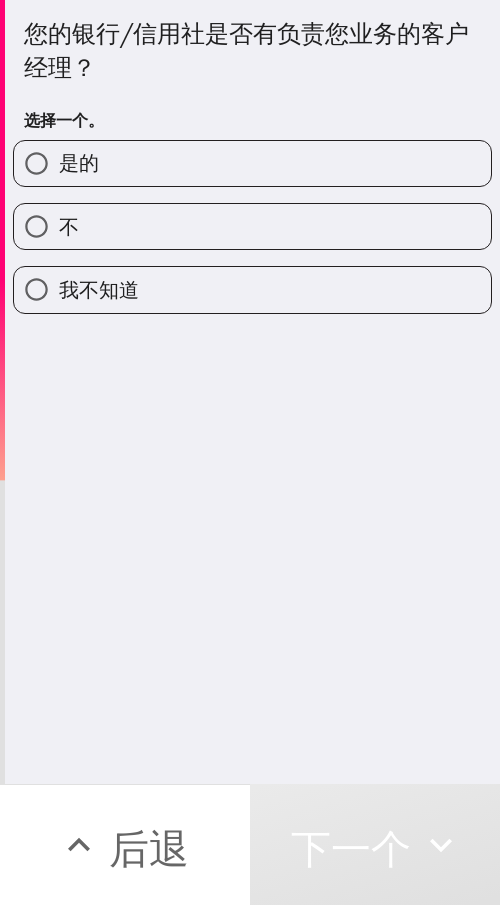 drag, startPoint x: 139, startPoint y: 158, endPoint x: 493, endPoint y: 164, distance: 354.05084 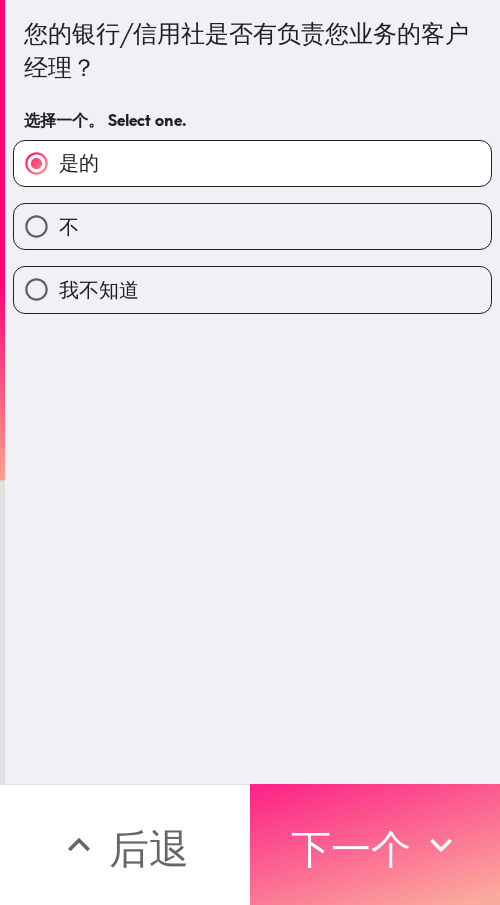 click on "下一个" at bounding box center (351, 845) 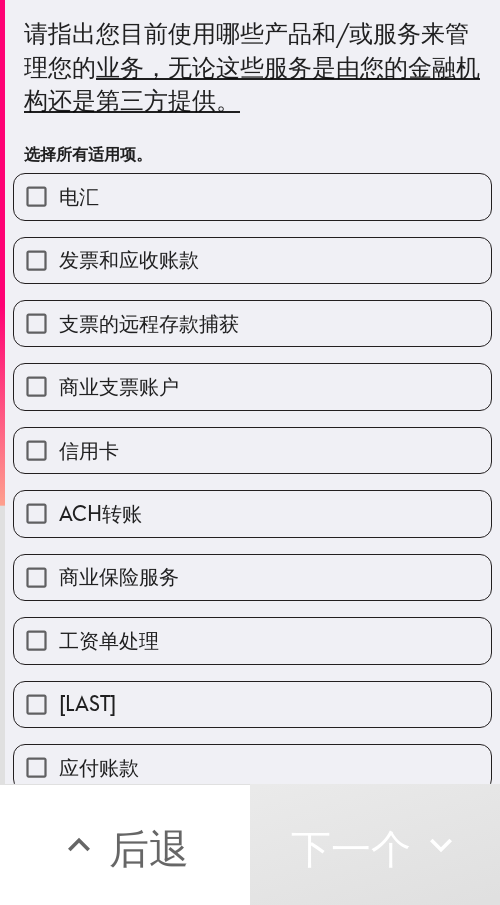click on "发票和应收账款" at bounding box center [129, 259] 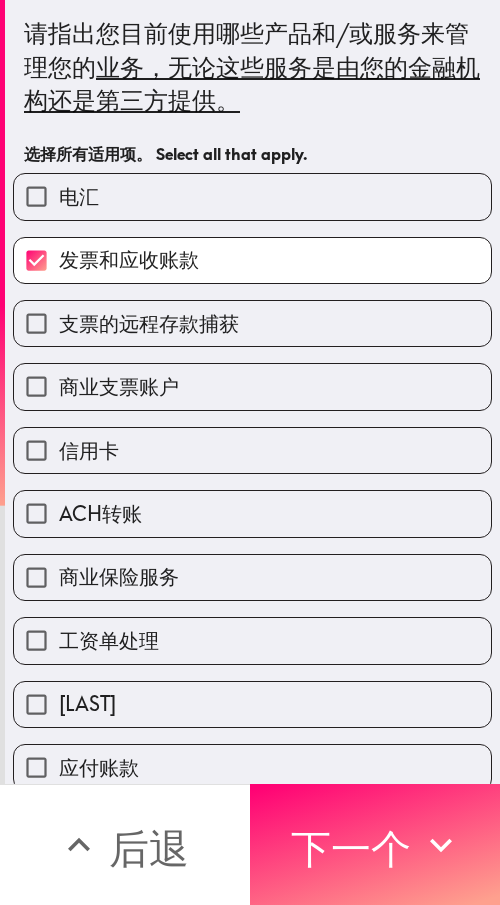 click on "支票的远程存款捕获" at bounding box center [252, 323] 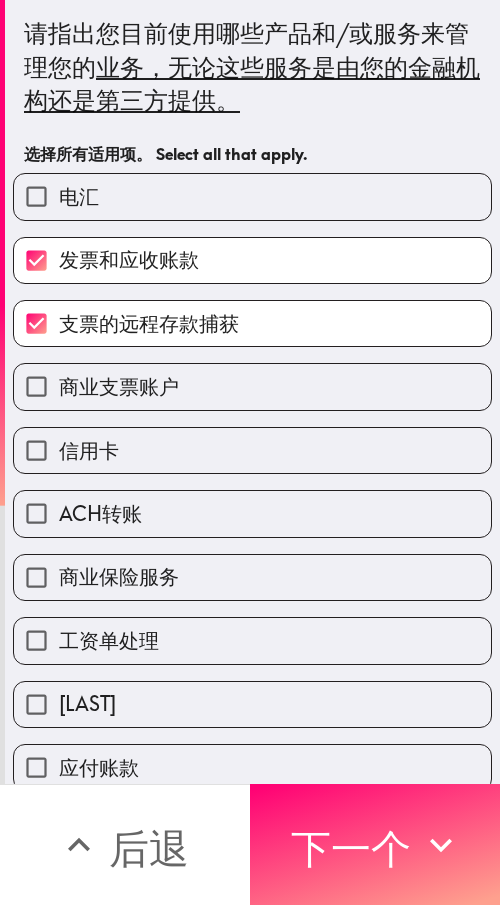 drag, startPoint x: 154, startPoint y: 372, endPoint x: 149, endPoint y: 453, distance: 81.154175 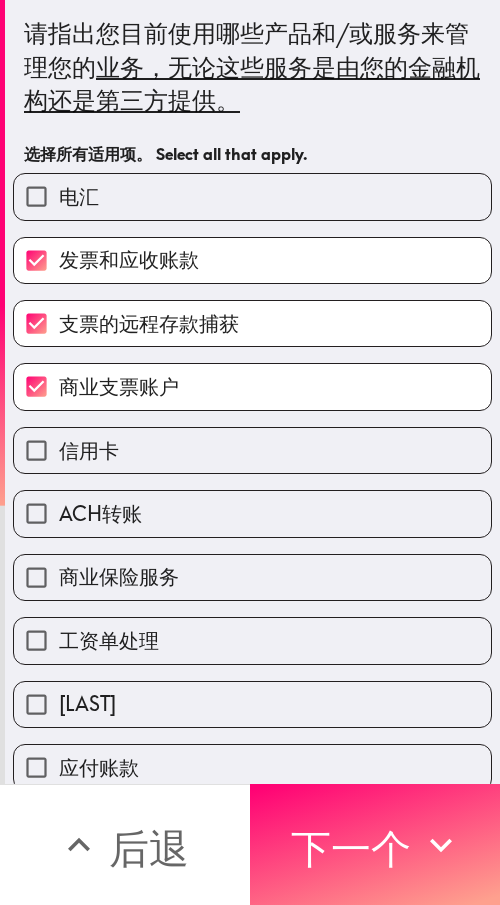 drag, startPoint x: 139, startPoint y: 528, endPoint x: 138, endPoint y: 540, distance: 12.0415945 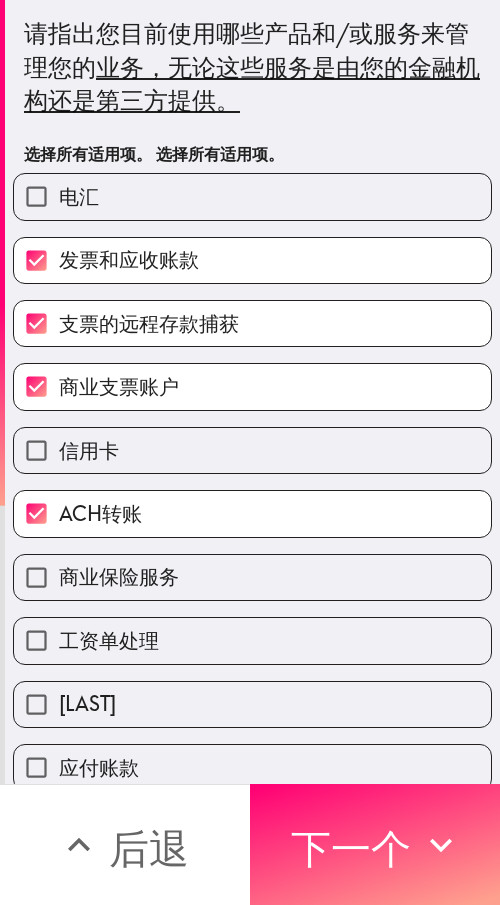 click on "工资单处理" at bounding box center [244, 632] 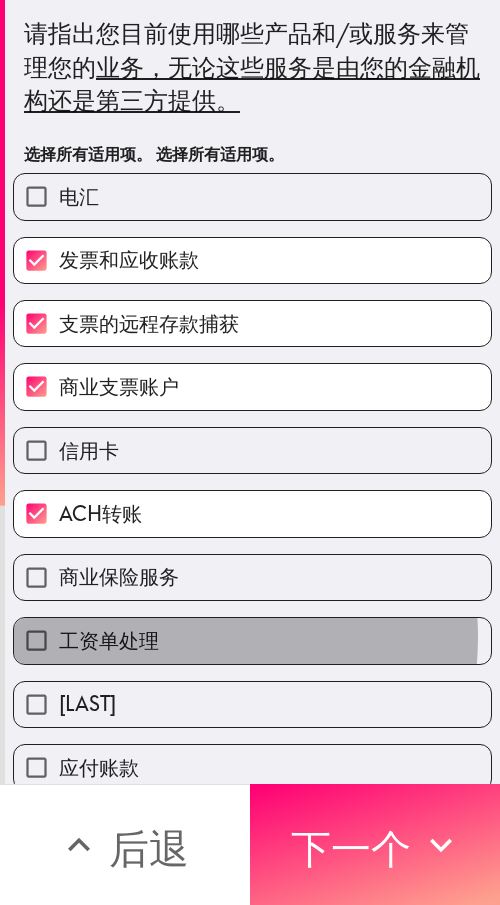 drag, startPoint x: 153, startPoint y: 637, endPoint x: 154, endPoint y: 624, distance: 13.038404 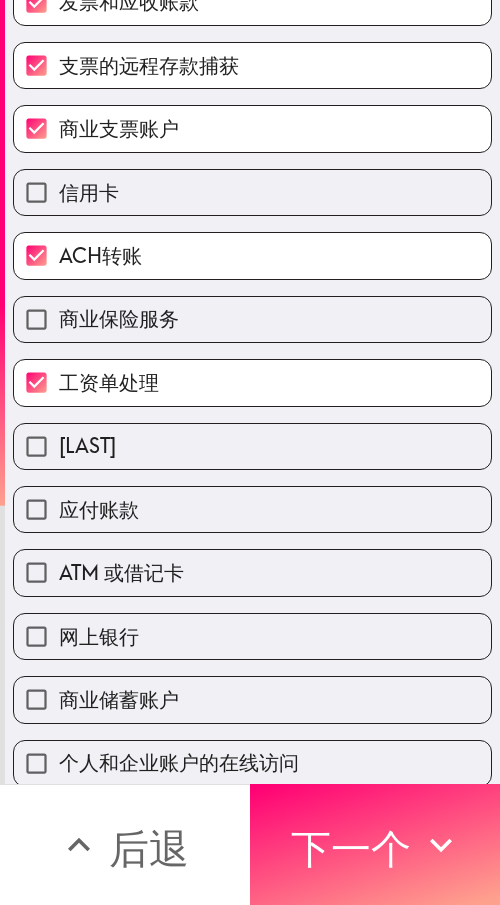 scroll, scrollTop: 400, scrollLeft: 0, axis: vertical 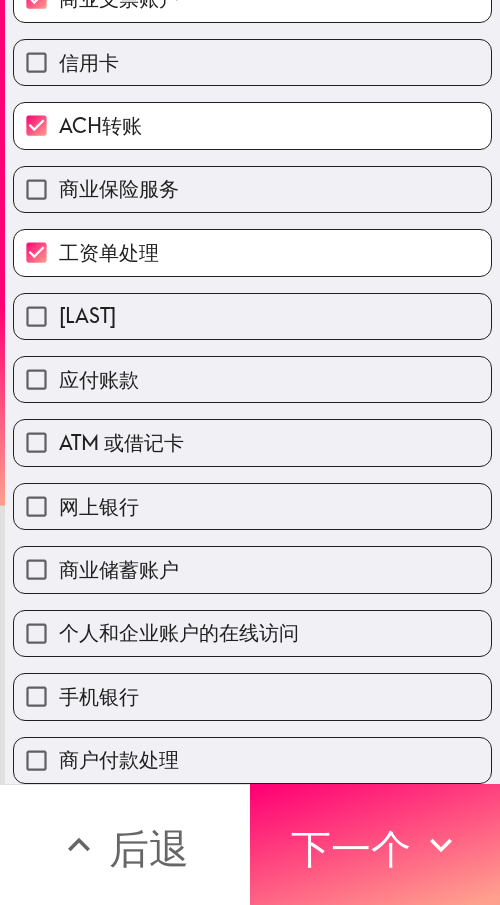 click on "网上银行" at bounding box center (252, 506) 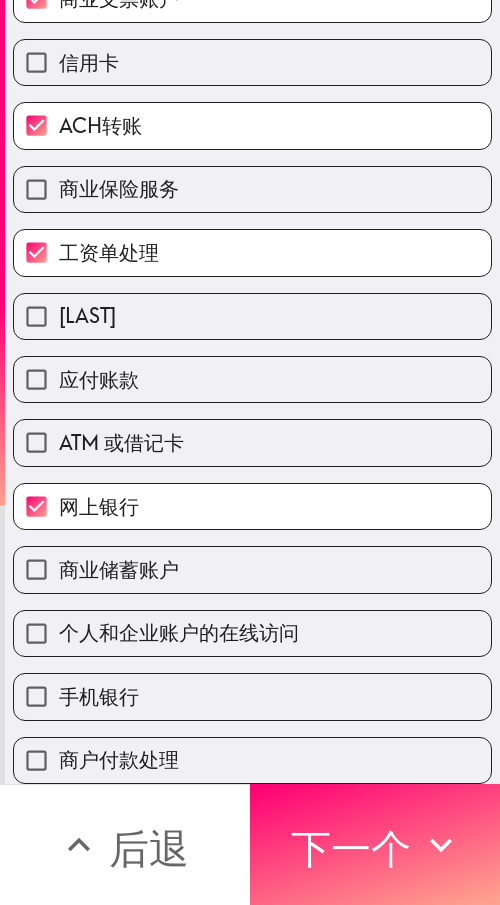 click on "个人和企业账户的在线访问" at bounding box center [252, 633] 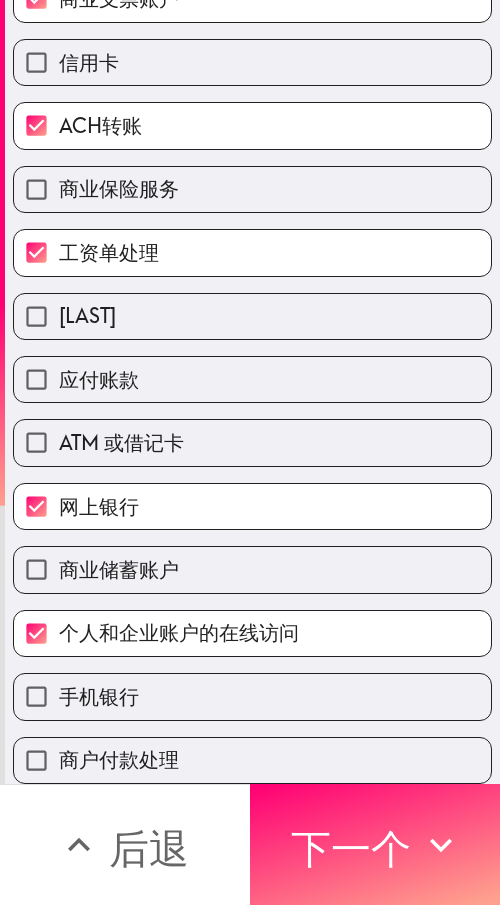 scroll, scrollTop: 403, scrollLeft: 0, axis: vertical 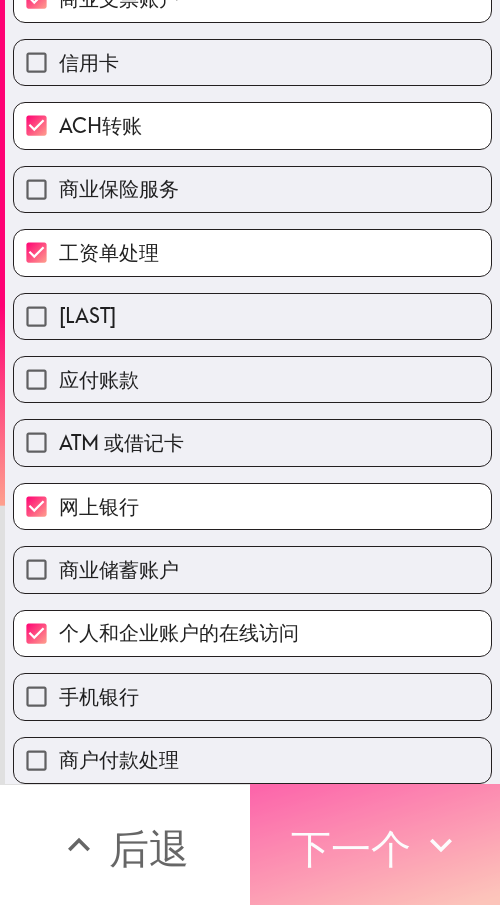 click on "下一个" at bounding box center [351, 845] 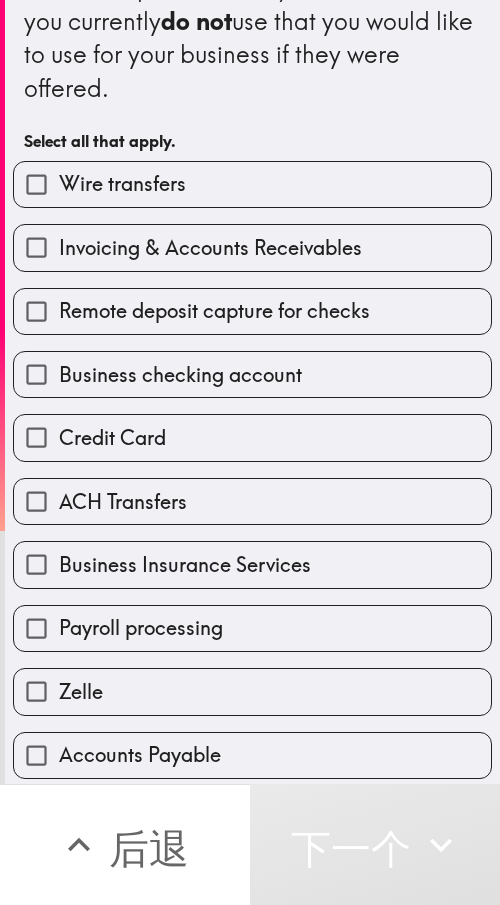 scroll, scrollTop: 37, scrollLeft: 0, axis: vertical 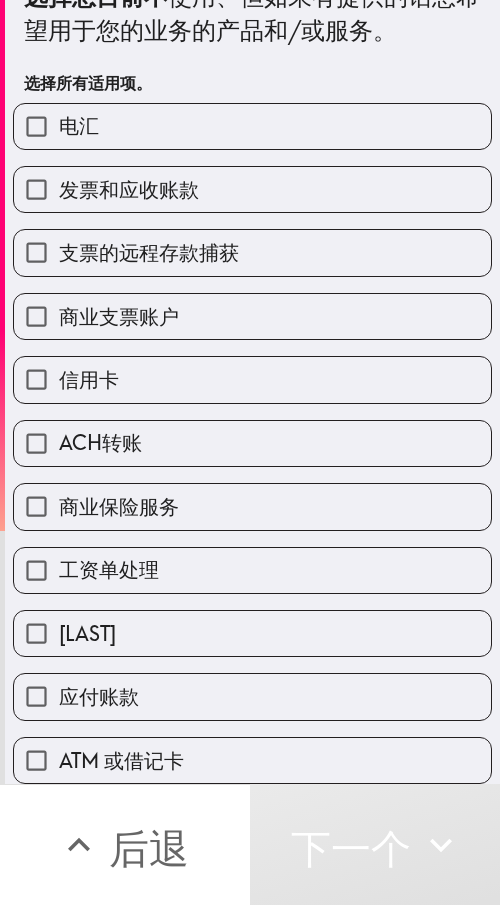 drag, startPoint x: 146, startPoint y: 131, endPoint x: 151, endPoint y: 168, distance: 37.336308 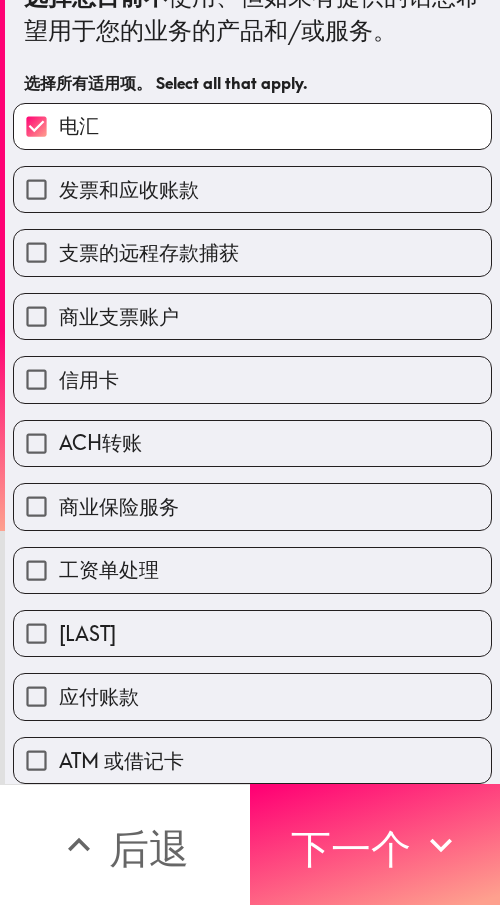 click on "发票和应收账款" at bounding box center [129, 189] 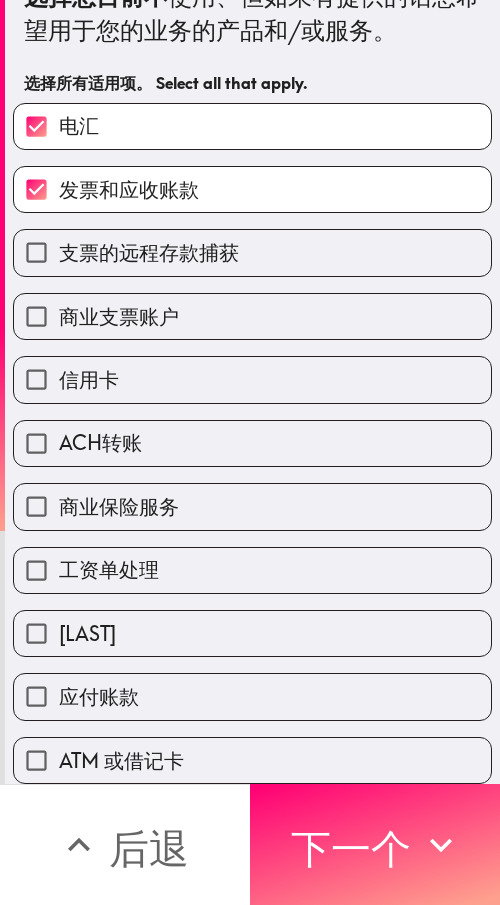 click on "支票的远程存款捕获" at bounding box center [149, 252] 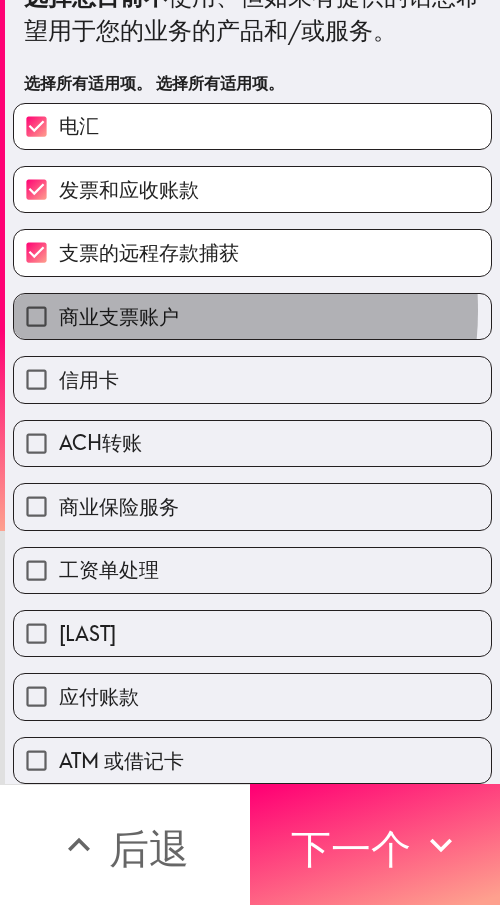 click on "商业支票账户" at bounding box center [119, 316] 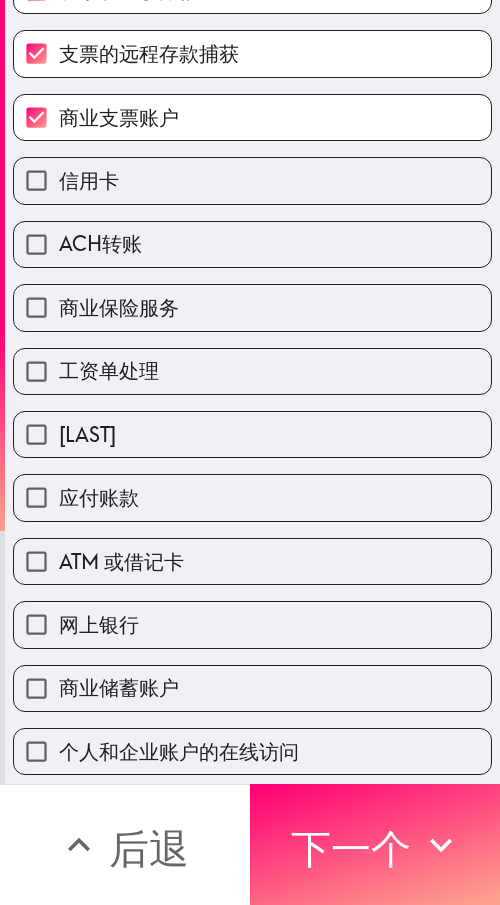 scroll, scrollTop: 437, scrollLeft: 0, axis: vertical 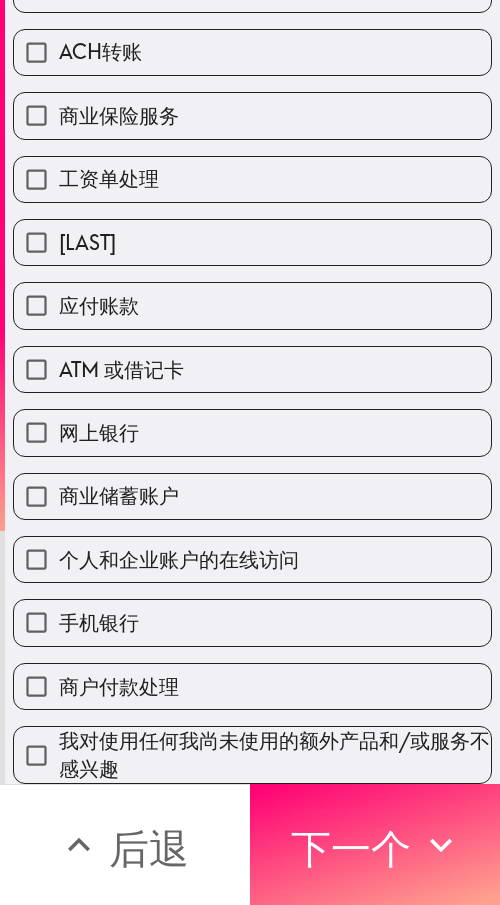 click on "网上银行" at bounding box center (252, 432) 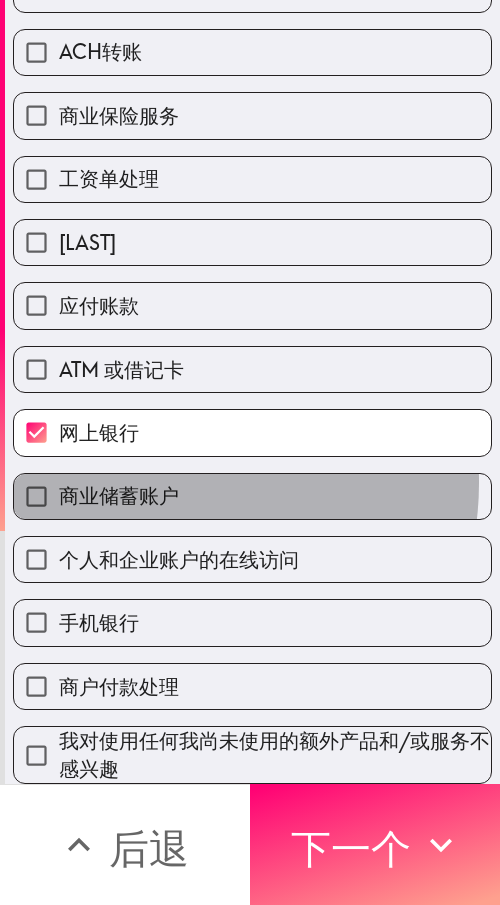 click on "商业储蓄账户" at bounding box center (119, 495) 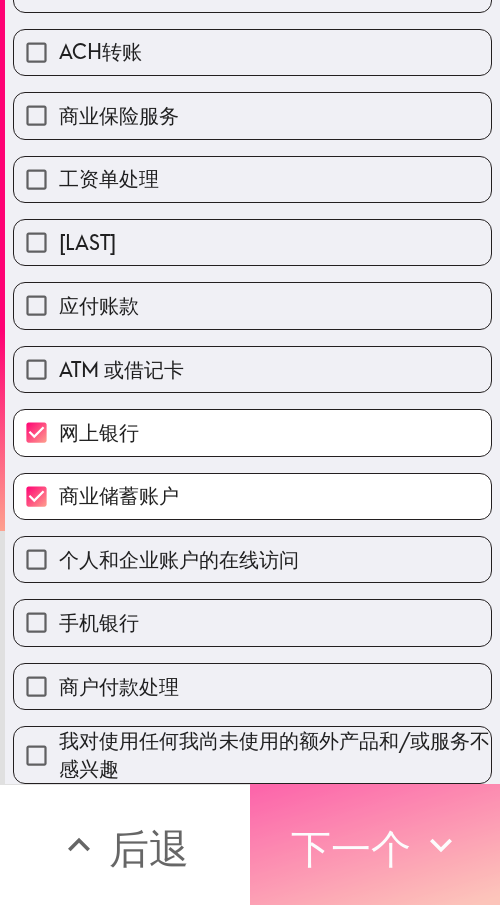 click on "下一个" at bounding box center [351, 848] 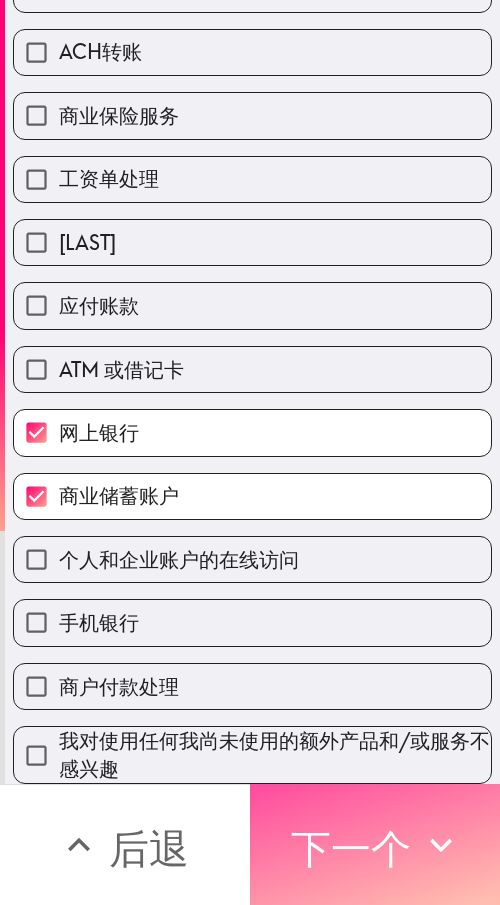 scroll, scrollTop: 146, scrollLeft: 0, axis: vertical 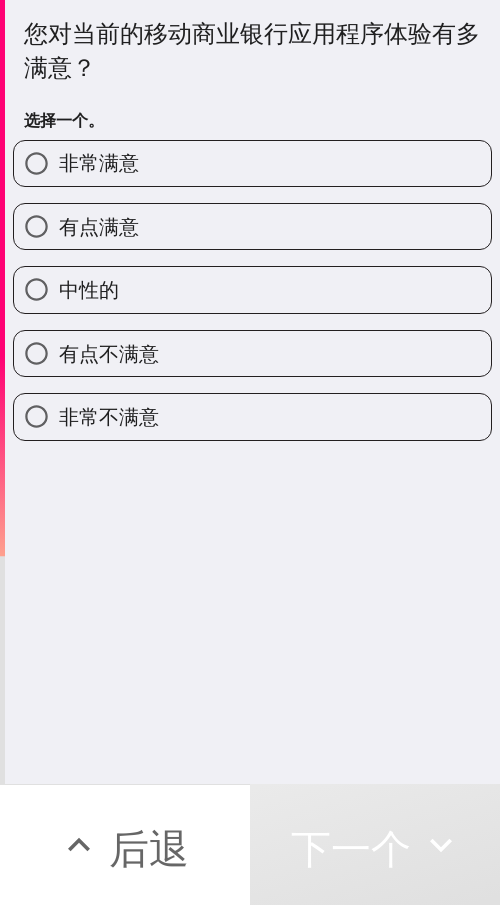 drag, startPoint x: 130, startPoint y: 230, endPoint x: 289, endPoint y: 239, distance: 159.25452 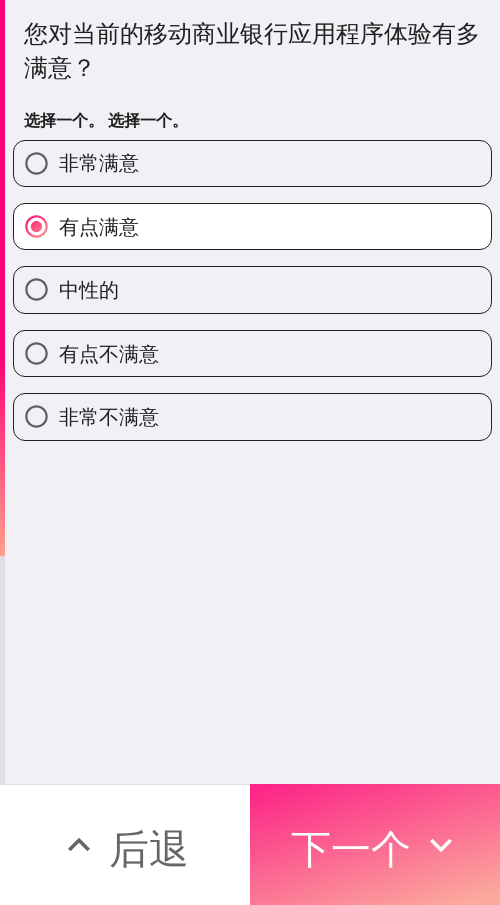 click on "下一个" at bounding box center (351, 848) 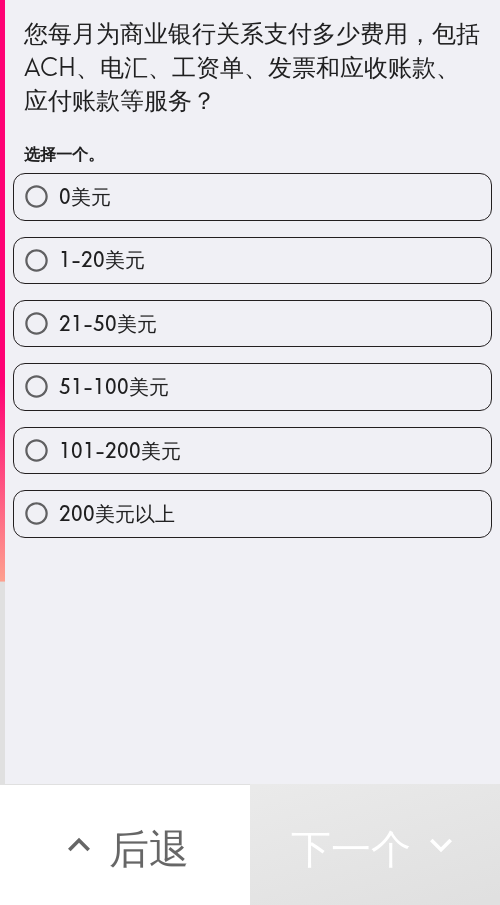 click on "51-100美元" at bounding box center (114, 386) 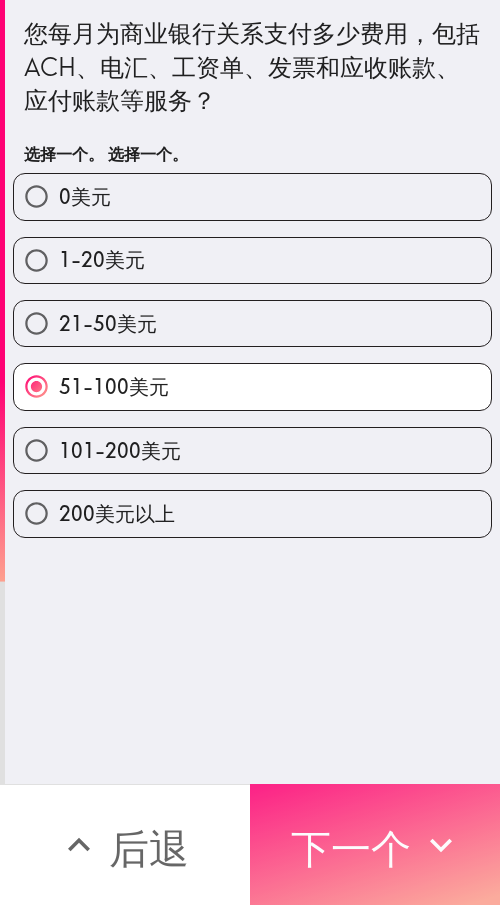 drag, startPoint x: 333, startPoint y: 803, endPoint x: 470, endPoint y: 802, distance: 137.00365 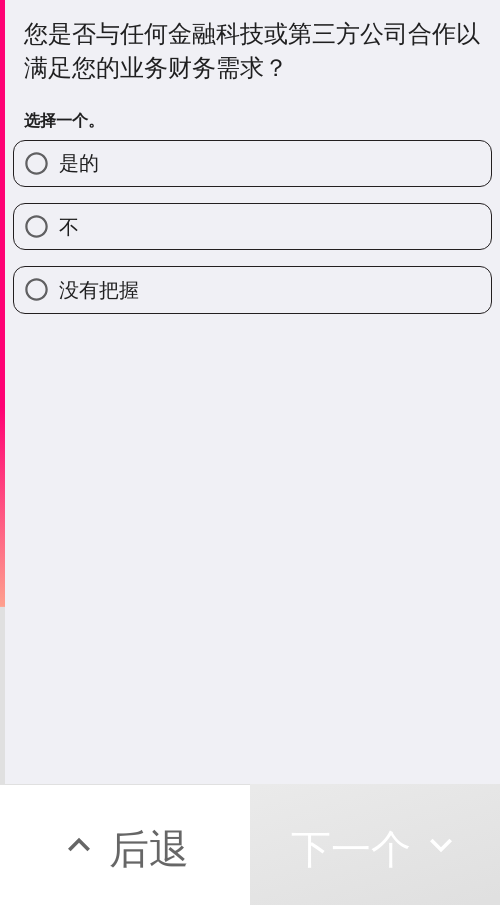 drag, startPoint x: 222, startPoint y: 169, endPoint x: 493, endPoint y: 169, distance: 271 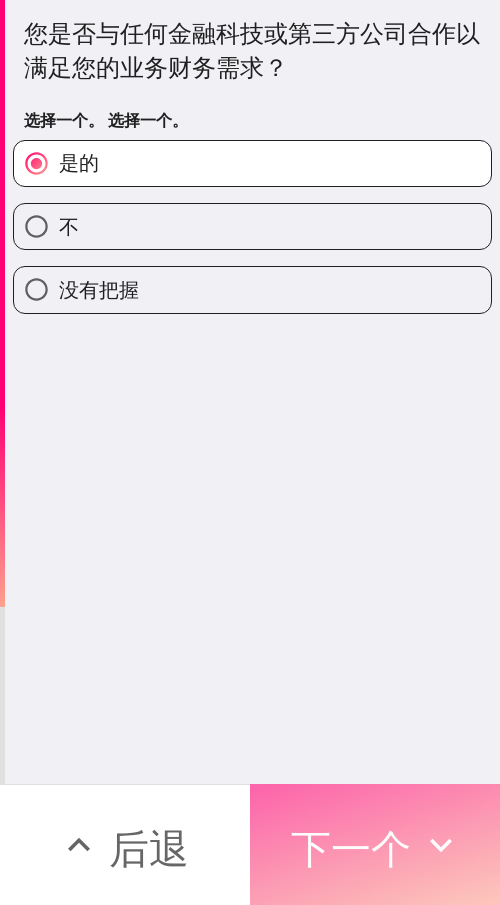 drag, startPoint x: 400, startPoint y: 809, endPoint x: 471, endPoint y: 809, distance: 71 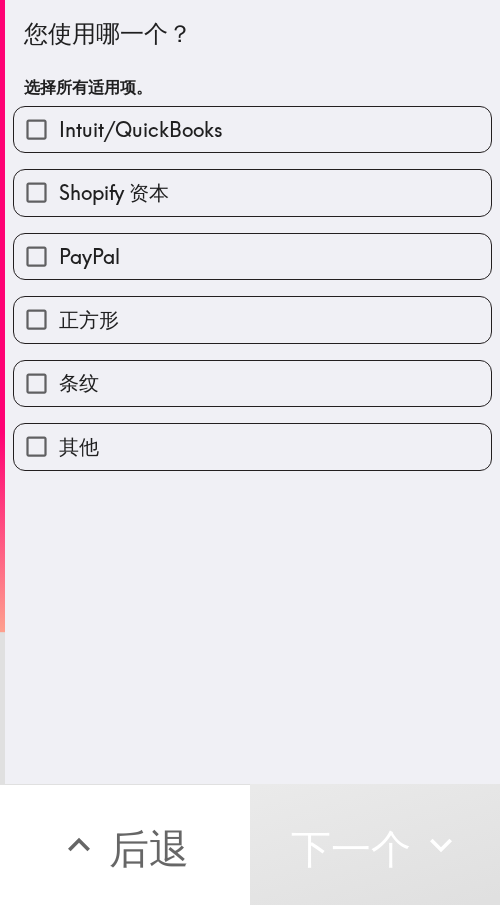 click on "PayPal" at bounding box center (252, 256) 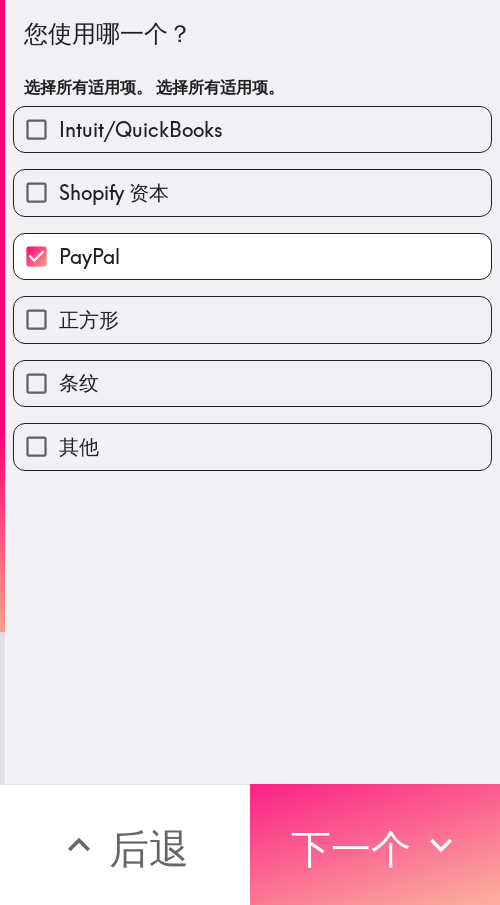 click on "下一个" at bounding box center (351, 848) 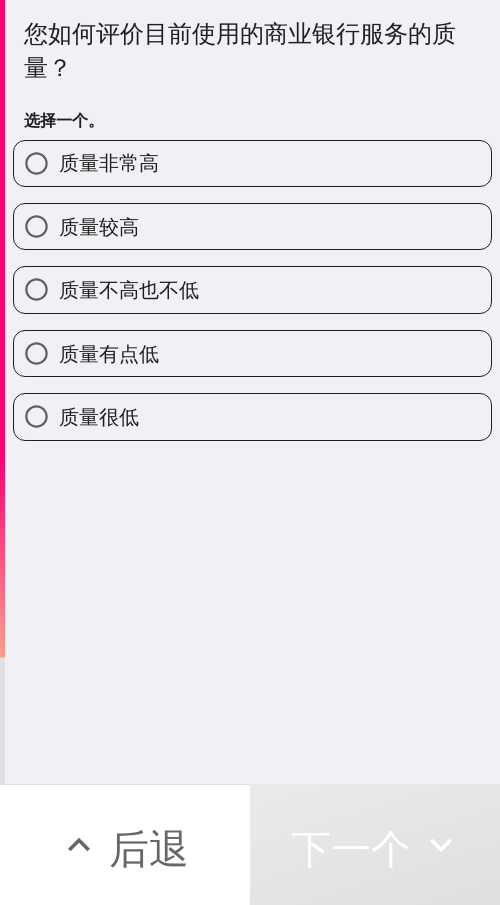 click on "质量较高" at bounding box center [252, 226] 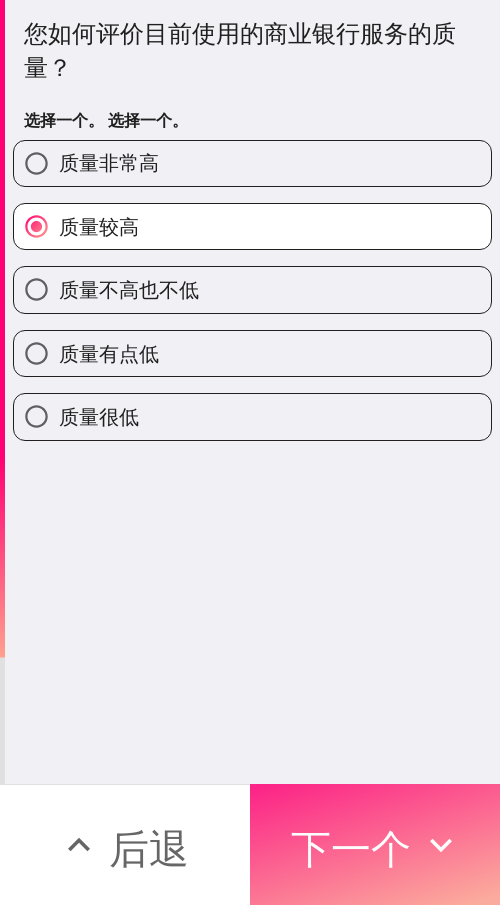 drag, startPoint x: 378, startPoint y: 815, endPoint x: 403, endPoint y: 820, distance: 25.495098 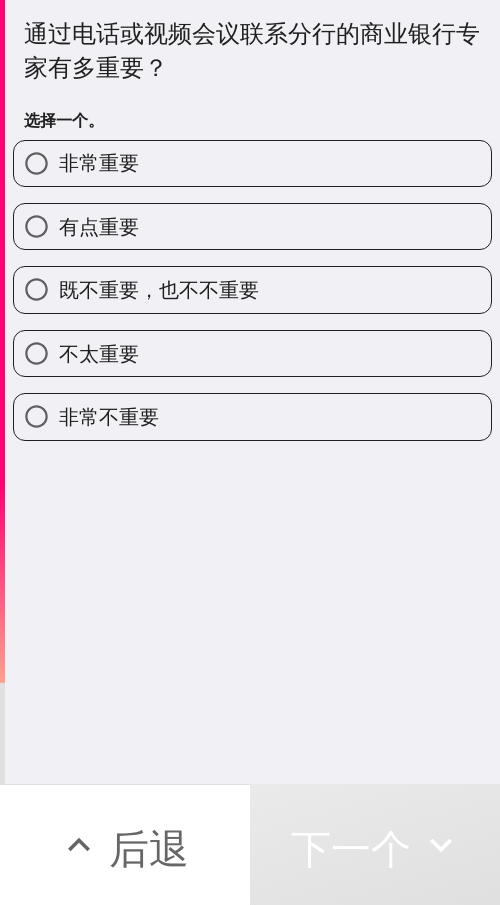 drag, startPoint x: 173, startPoint y: 221, endPoint x: 494, endPoint y: 230, distance: 321.12613 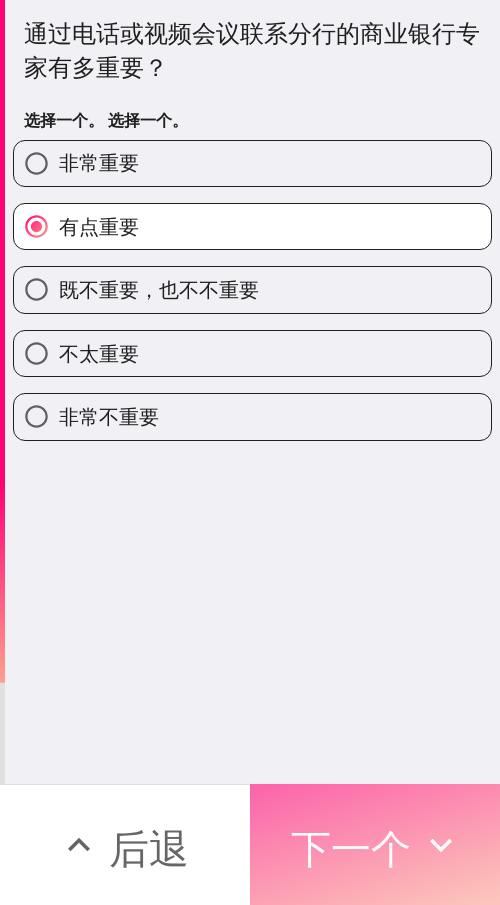 click on "下一个" at bounding box center (351, 845) 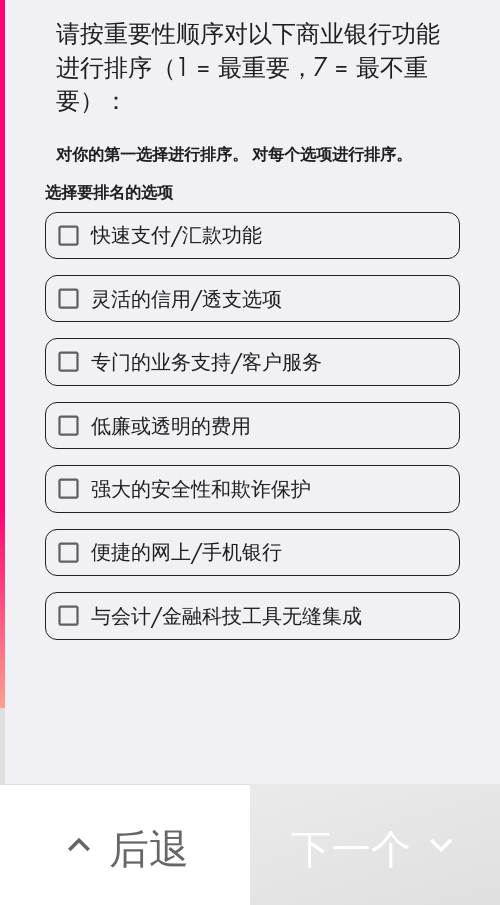 click on "快速支付/汇款功能" at bounding box center [176, 234] 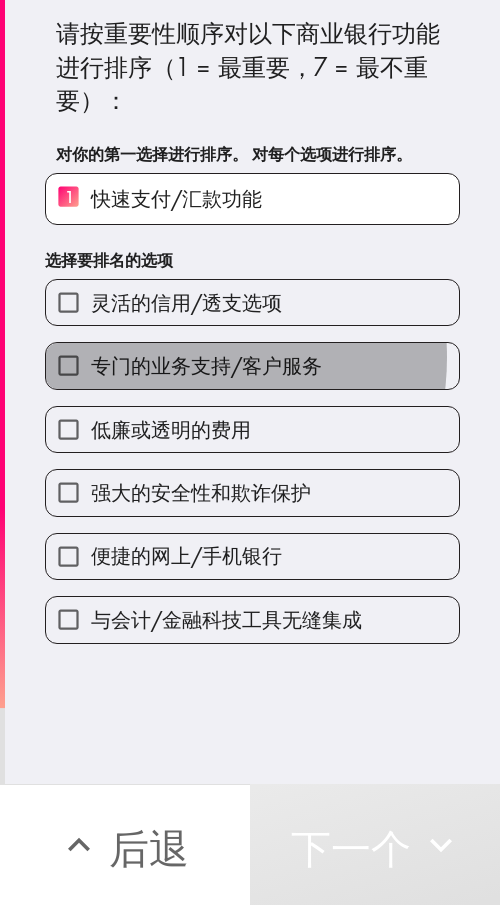 click on "专门的业务支持/客户服务" at bounding box center [206, 365] 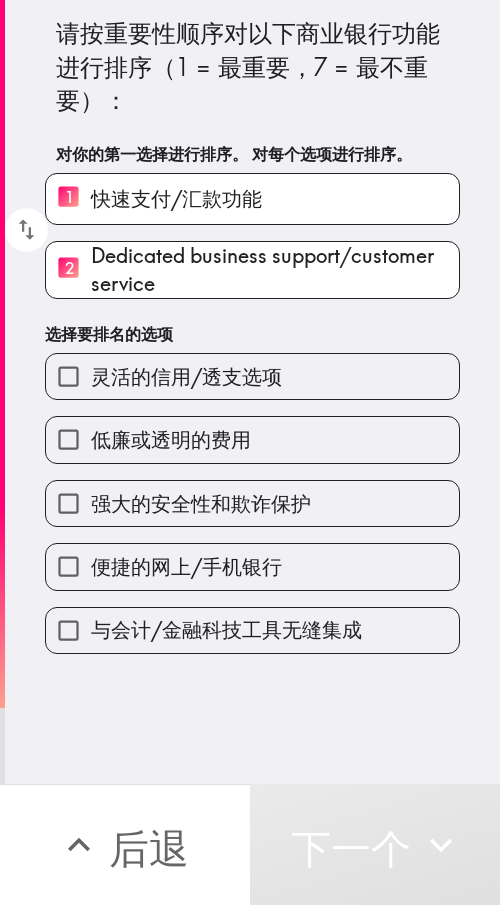 click on "灵活的信用/透支选项" at bounding box center (186, 376) 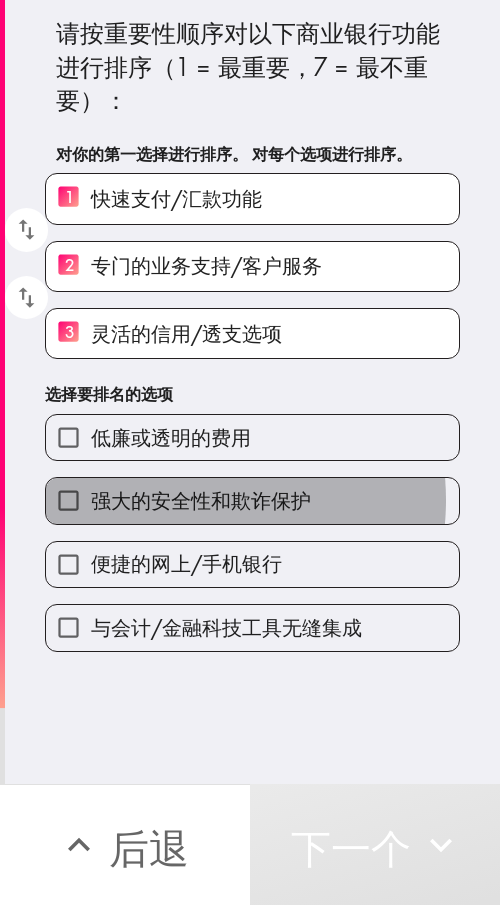 click on "强大的安全性和欺诈保护" at bounding box center [201, 500] 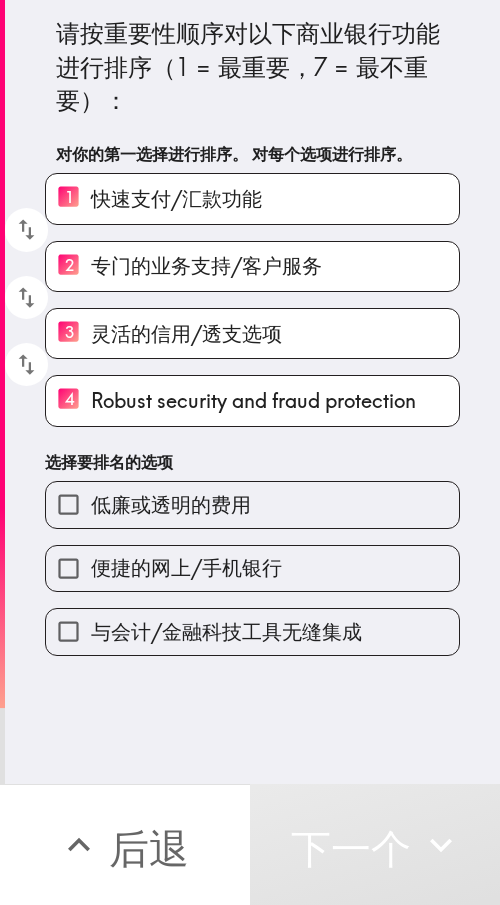 drag, startPoint x: 174, startPoint y: 577, endPoint x: 192, endPoint y: 582, distance: 18.681541 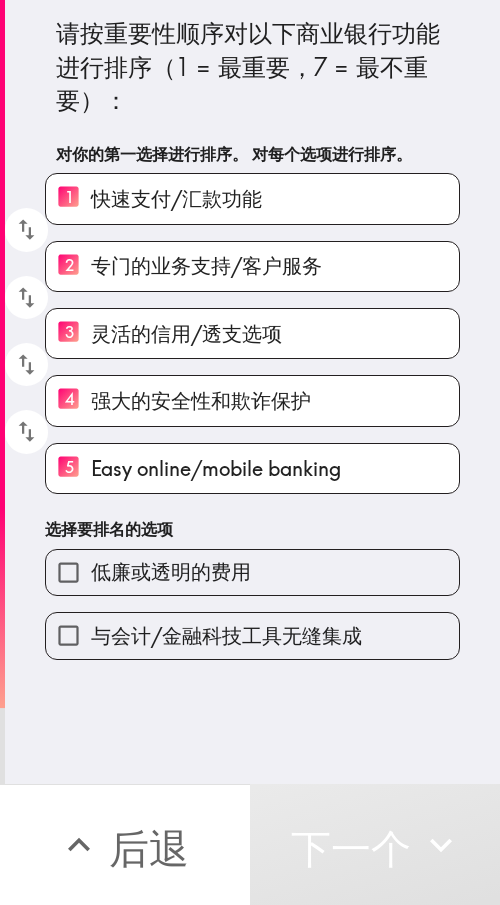 click on "与会计/金融科技工具无缝集成" at bounding box center (226, 635) 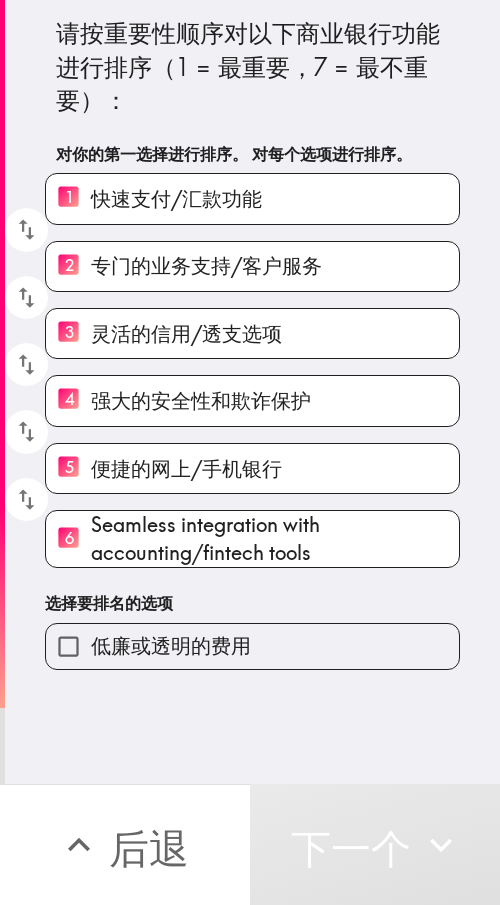 click on "低廉或透明的费用" at bounding box center [171, 645] 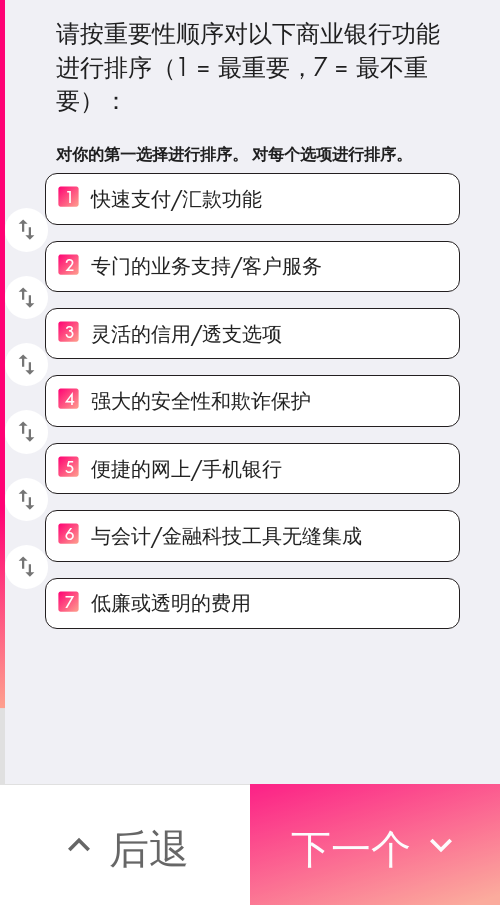 drag, startPoint x: 340, startPoint y: 799, endPoint x: 444, endPoint y: 799, distance: 104 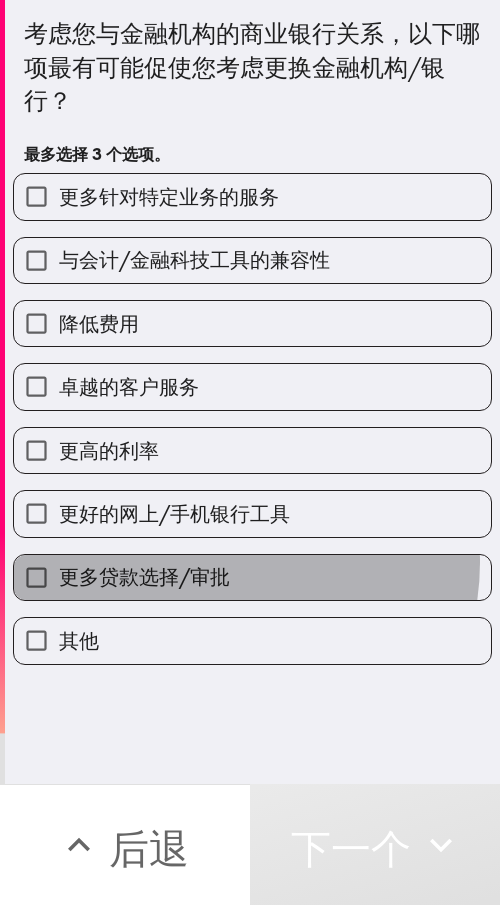 click on "更多贷款选择/审批" at bounding box center [144, 577] 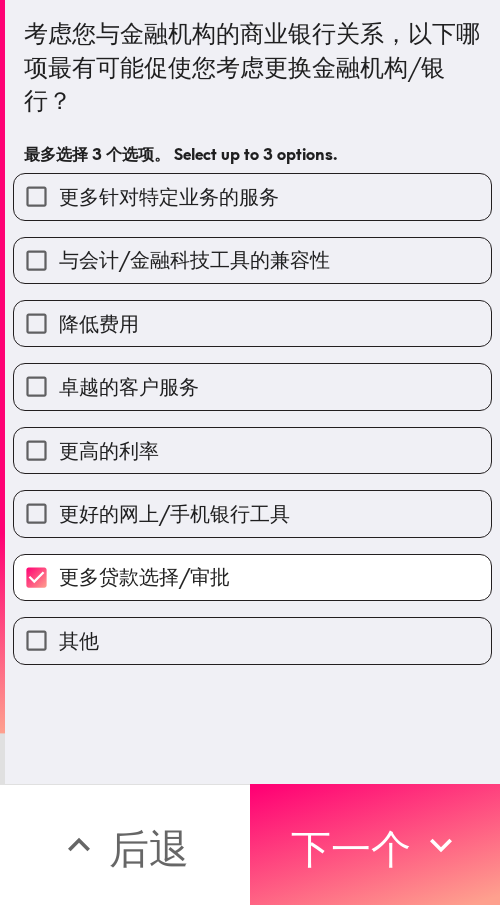 click on "卓越的客户服务" at bounding box center (252, 386) 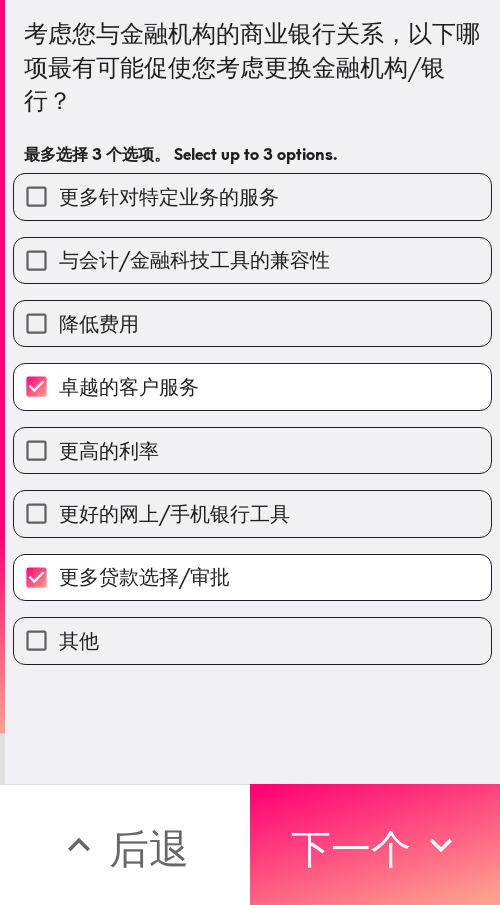 click on "更好的网上/手机银行工具" at bounding box center [174, 513] 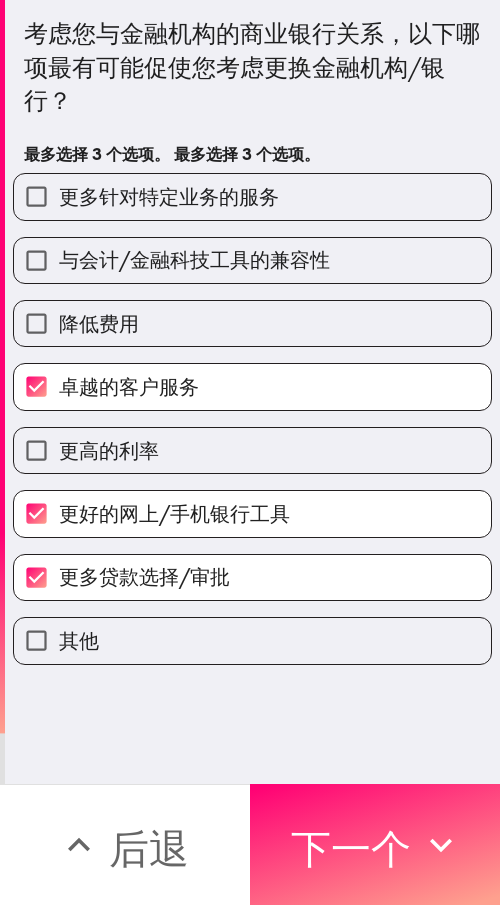click on "更好的网上/手机银行工具" at bounding box center (174, 513) 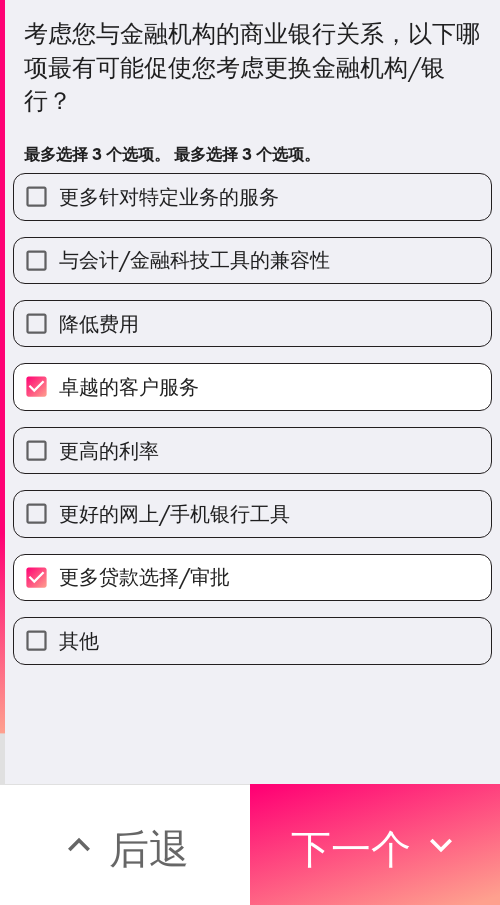 click on "更高的利率" at bounding box center (252, 450) 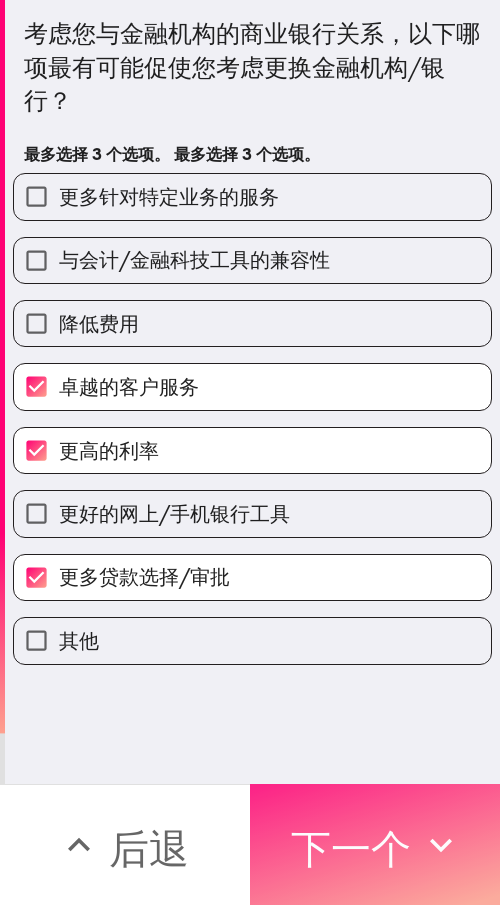 click 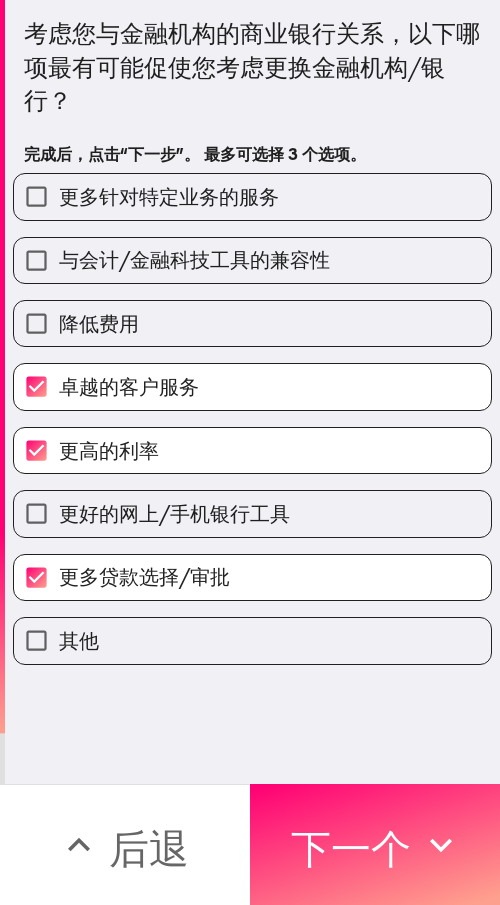 scroll, scrollTop: 0, scrollLeft: 0, axis: both 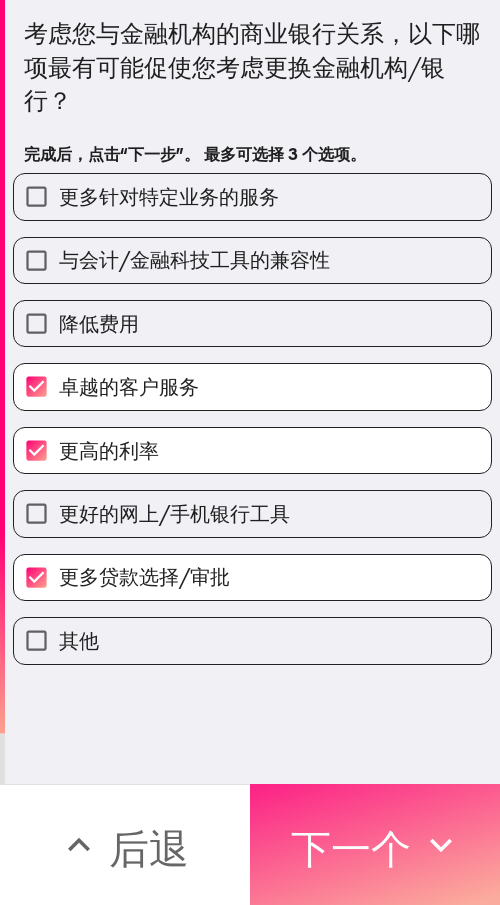 click on "下一个" at bounding box center [351, 848] 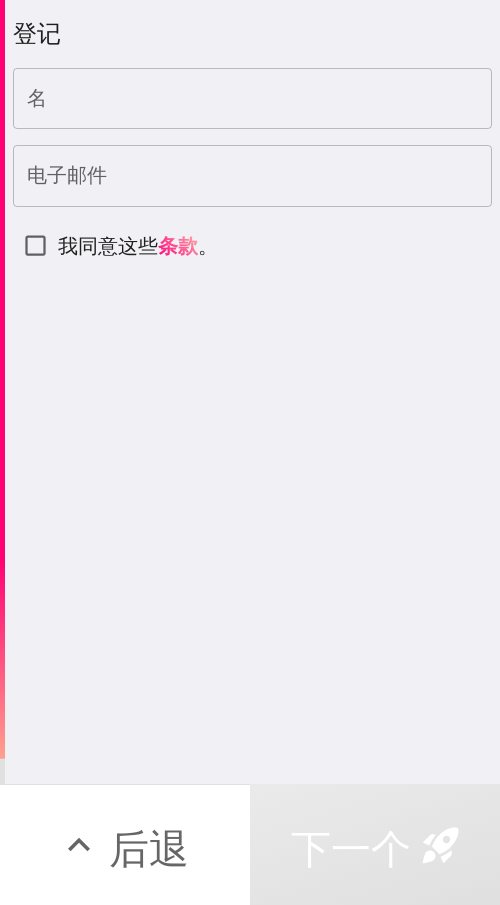 click on "名" at bounding box center [252, 99] 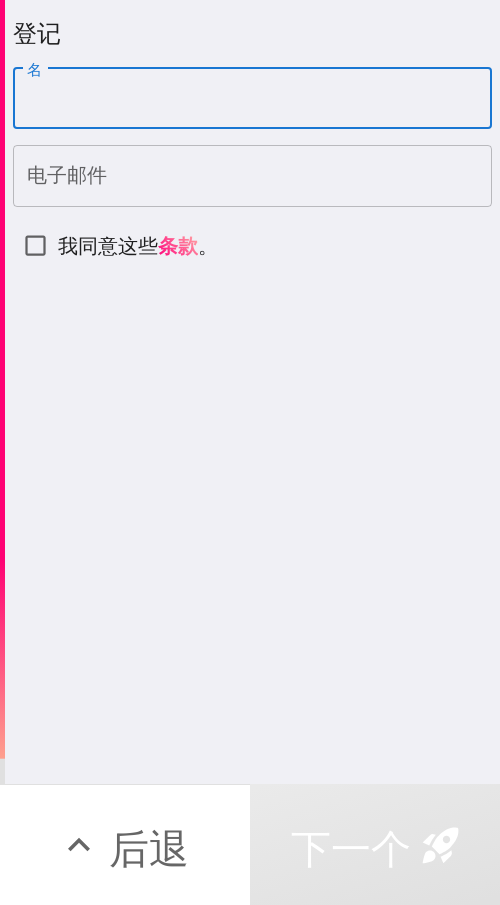 paste on "[NAME]" 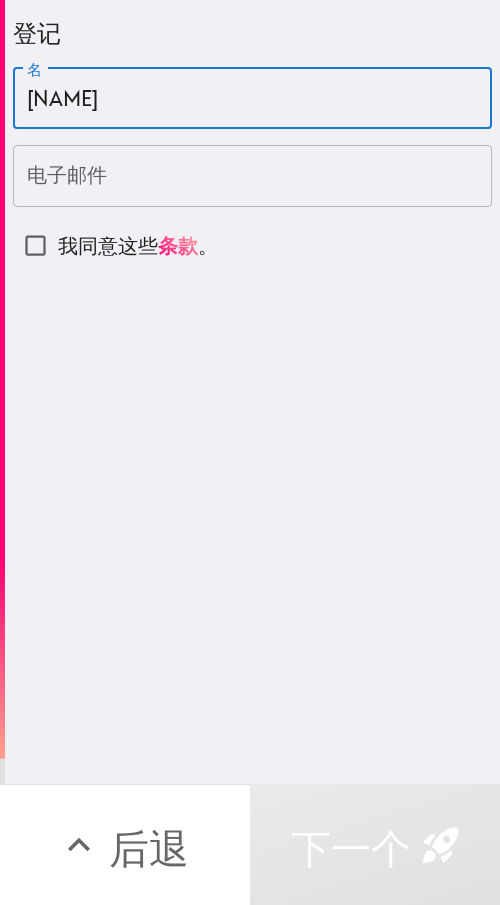 type on "[NAME]" 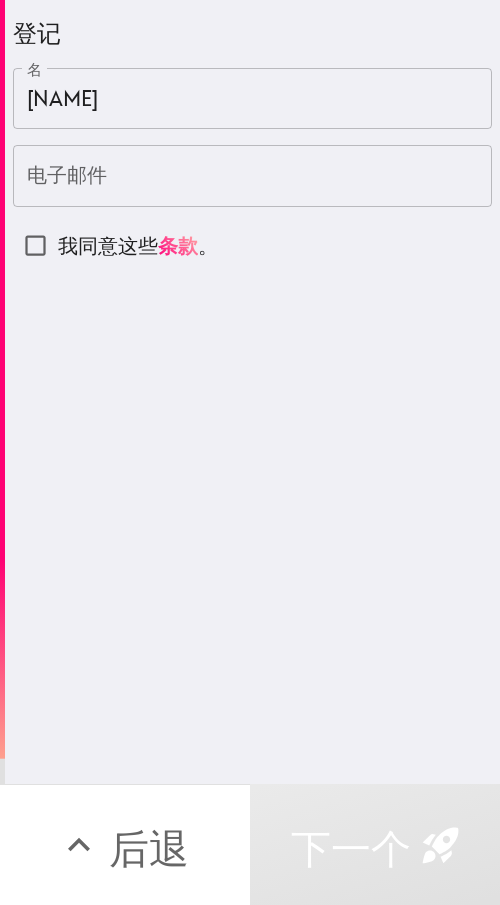 click on "电子邮件" at bounding box center (252, 176) 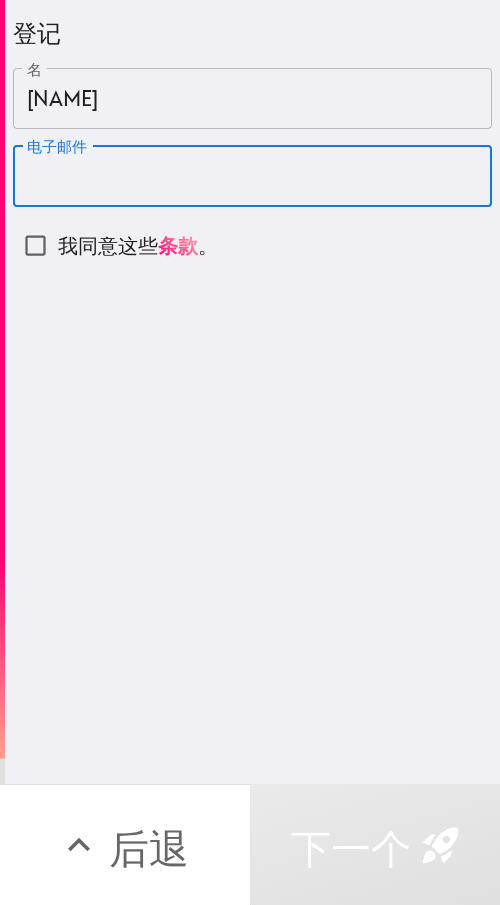paste on "[EMAIL]" 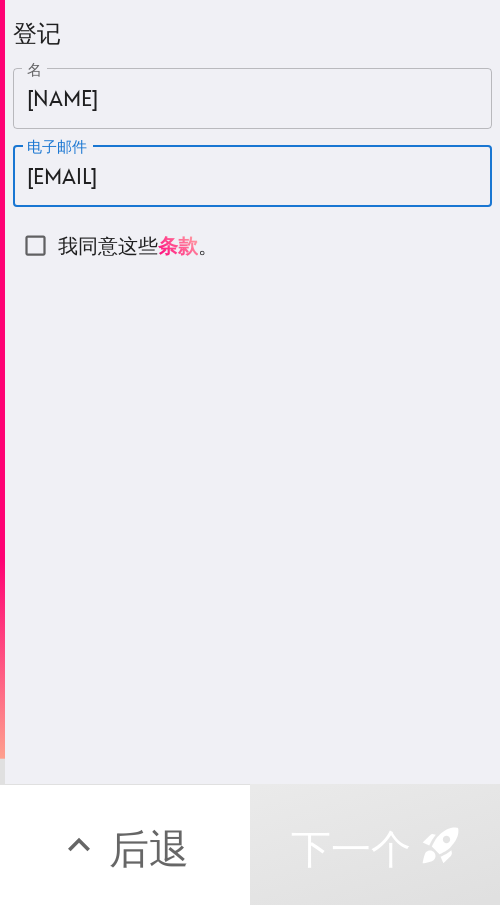 type on "[EMAIL]" 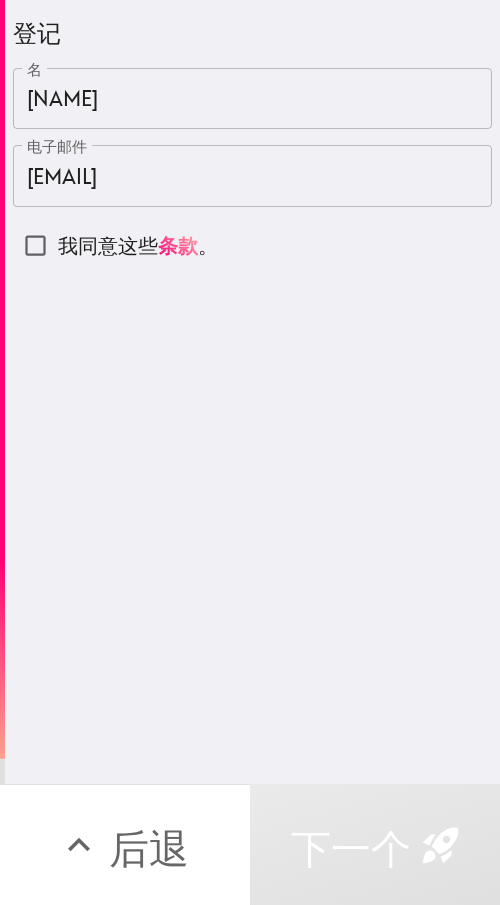 drag, startPoint x: 161, startPoint y: 374, endPoint x: 112, endPoint y: 336, distance: 62.008064 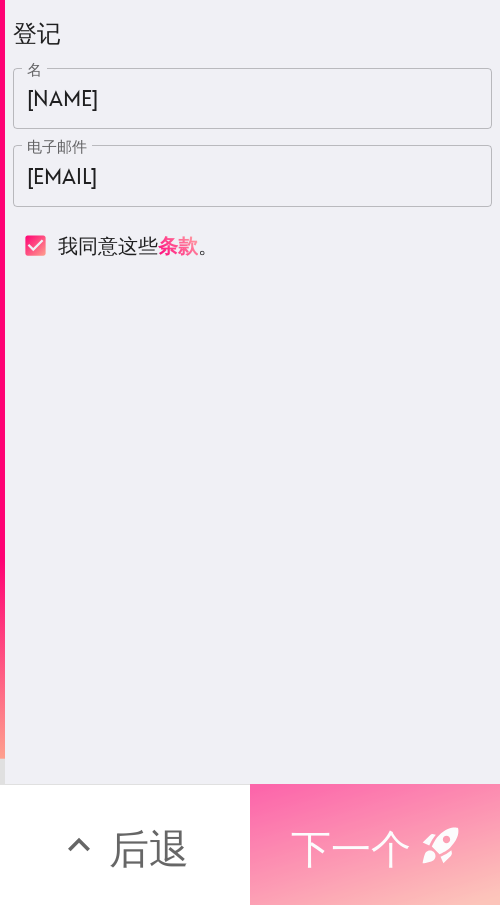 click on "下一个" at bounding box center [351, 848] 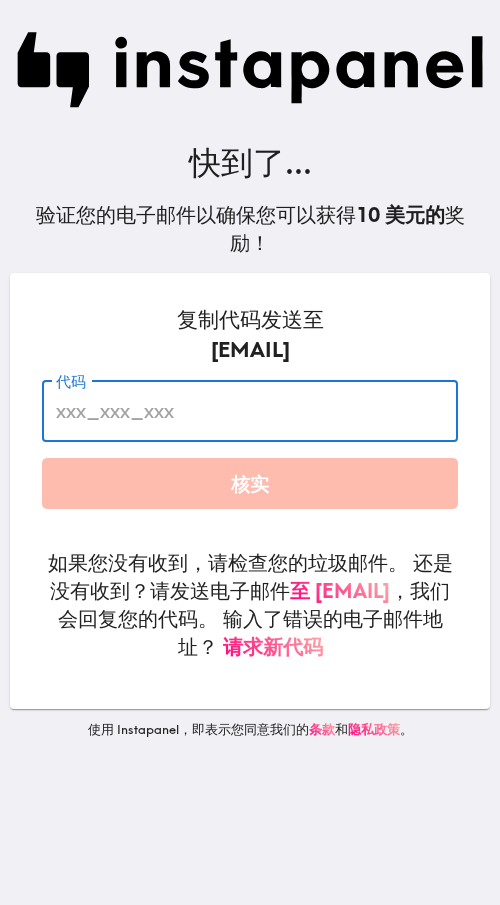 click on "代码" at bounding box center (250, 411) 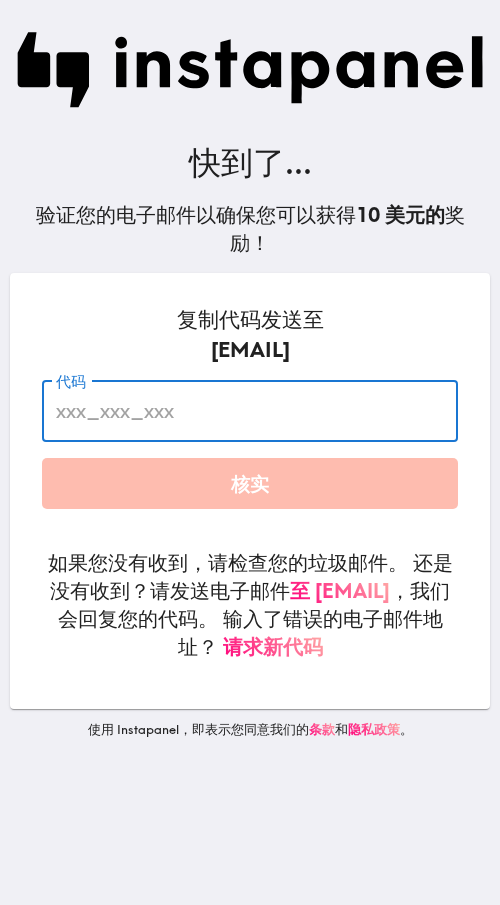 paste on "3M6_2TG_f5M" 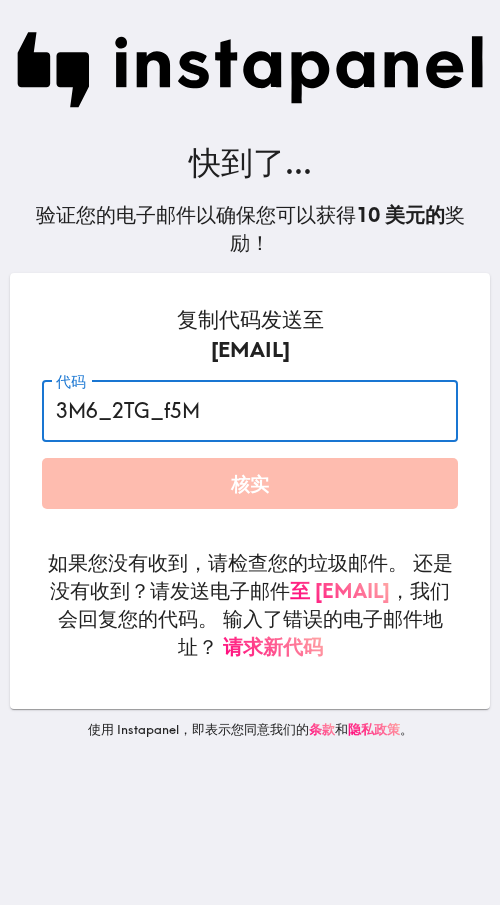type on "3M6_2TG_f5M" 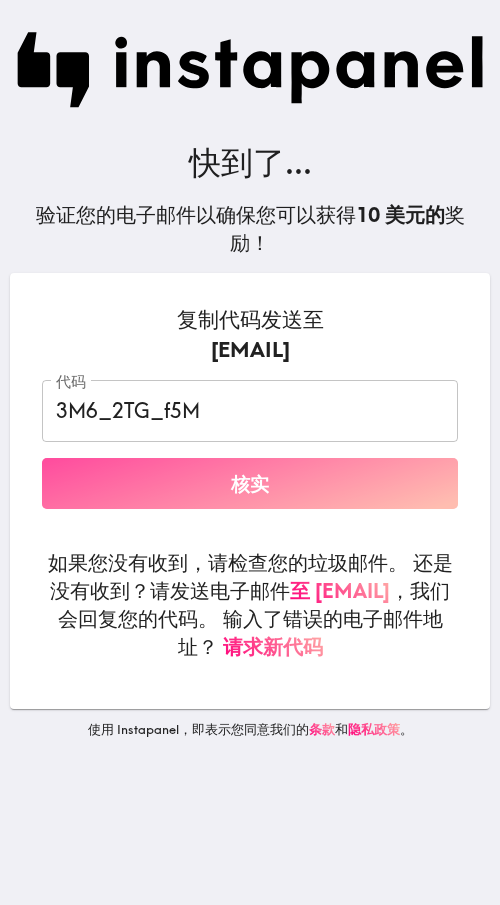 click on "核实" at bounding box center (250, 483) 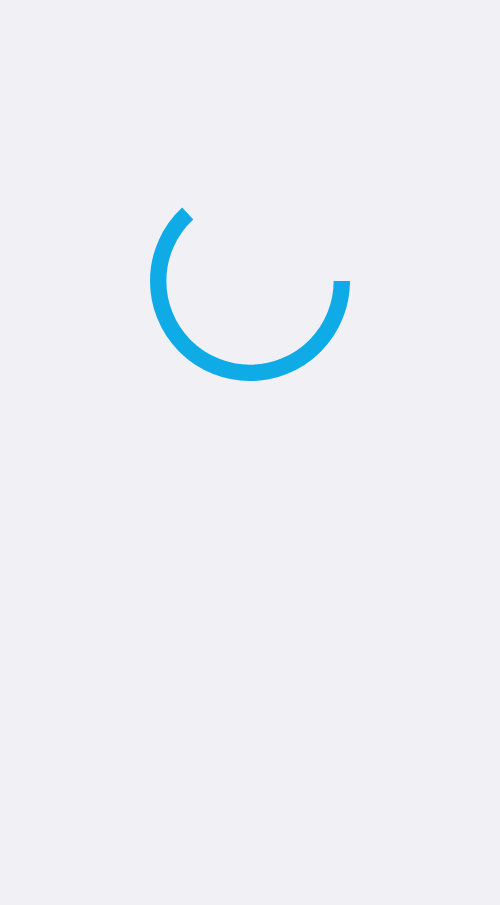scroll, scrollTop: 0, scrollLeft: 0, axis: both 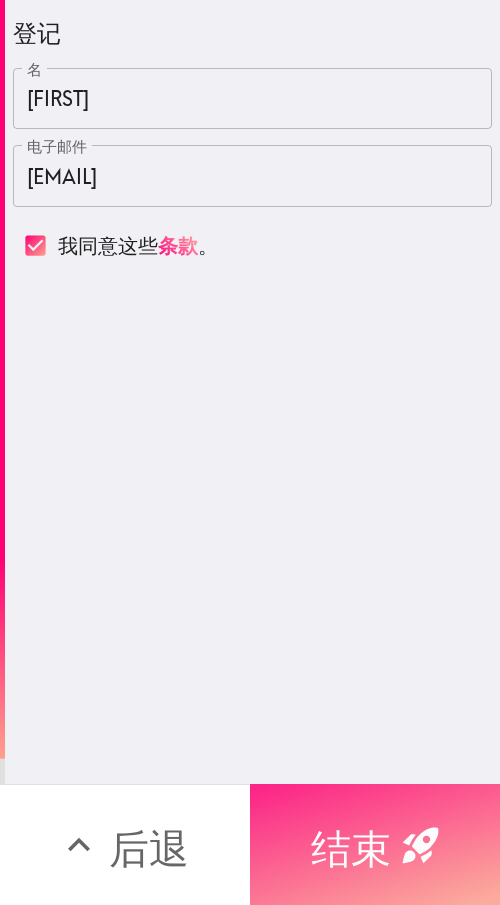 click on "结束" at bounding box center [351, 848] 